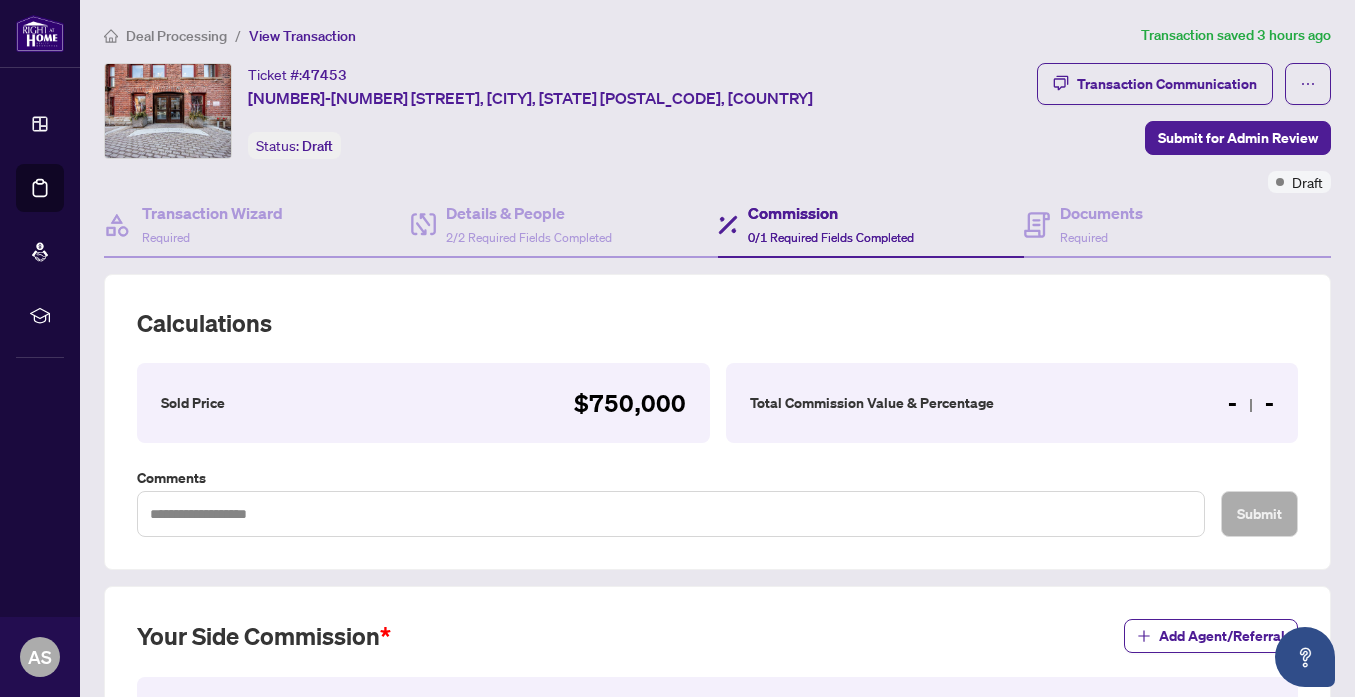 scroll, scrollTop: 0, scrollLeft: 0, axis: both 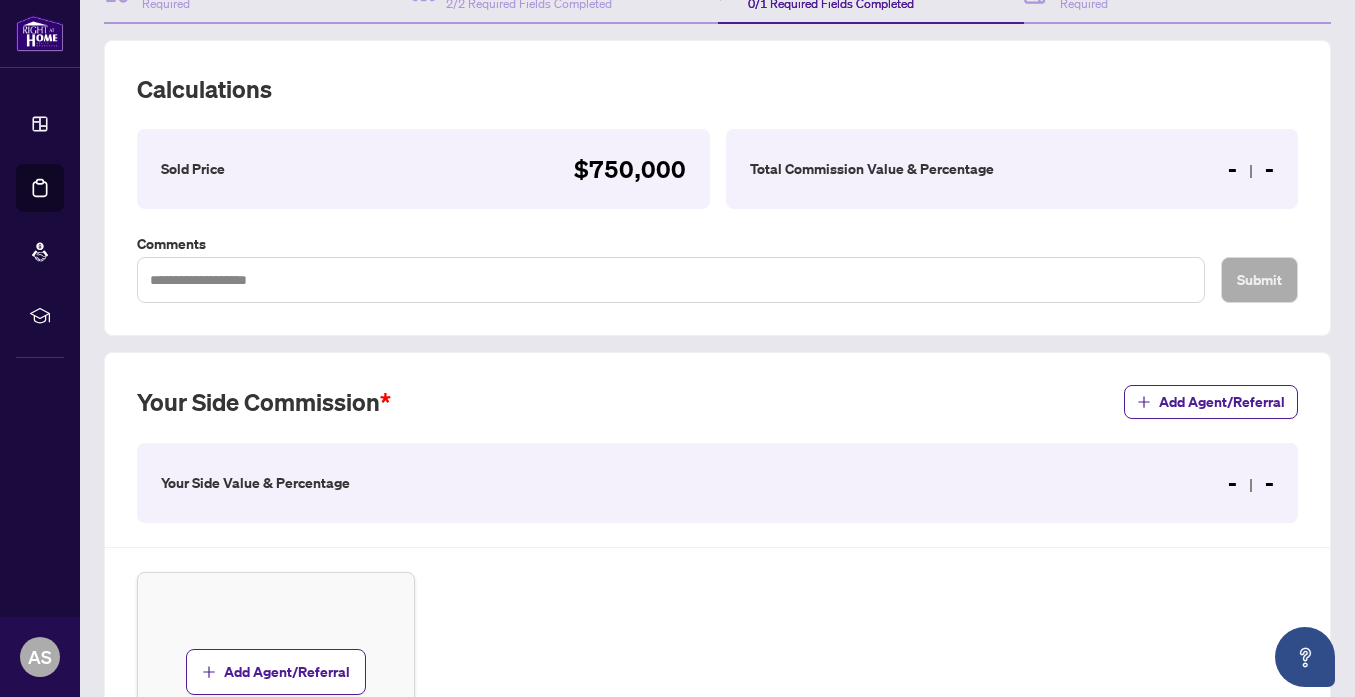 click on "Total Commission Value & Percentage -     -" at bounding box center [1012, 169] 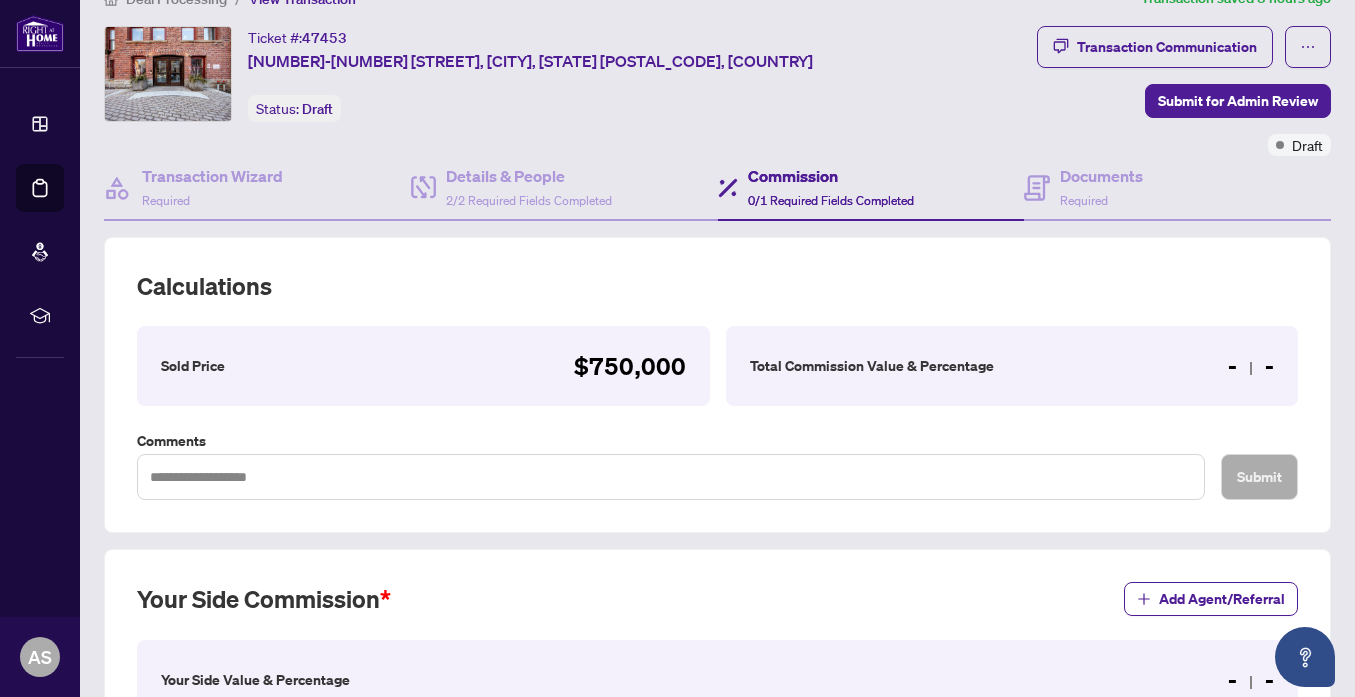 scroll, scrollTop: 38, scrollLeft: 0, axis: vertical 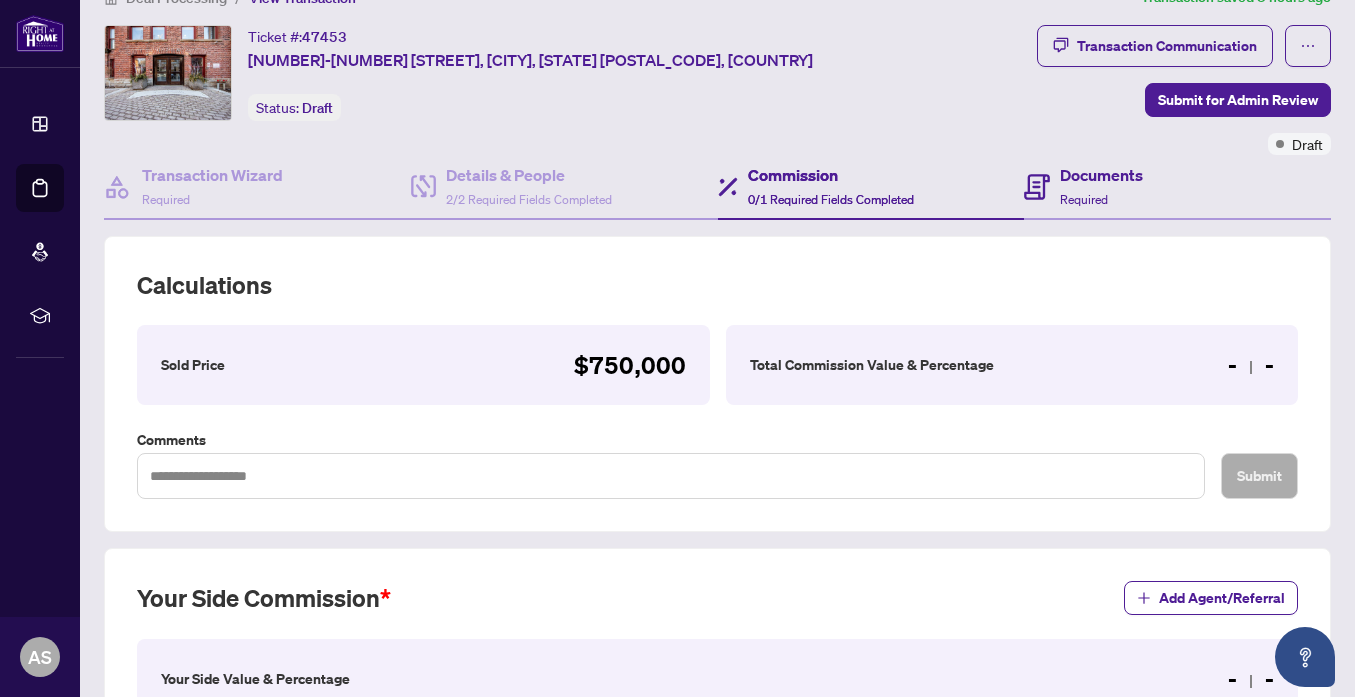 click on "Documents Required" at bounding box center [1177, 187] 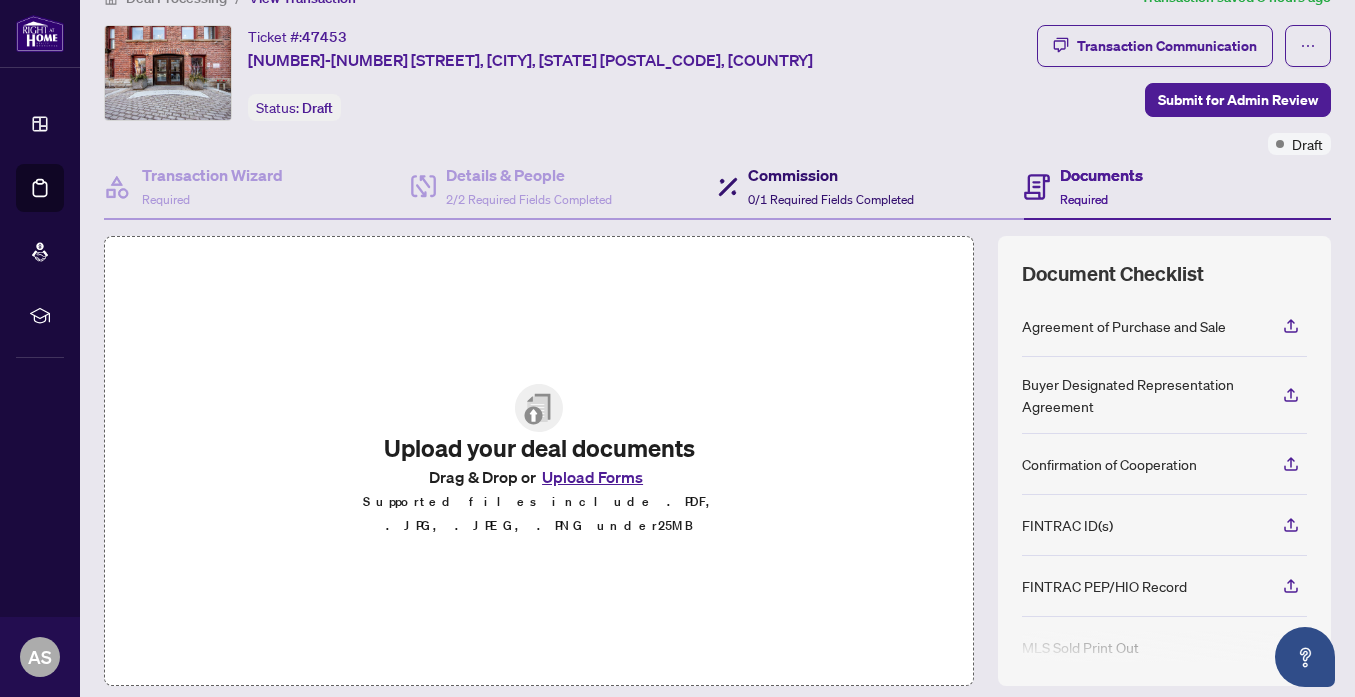 click on "Commission" at bounding box center [831, 175] 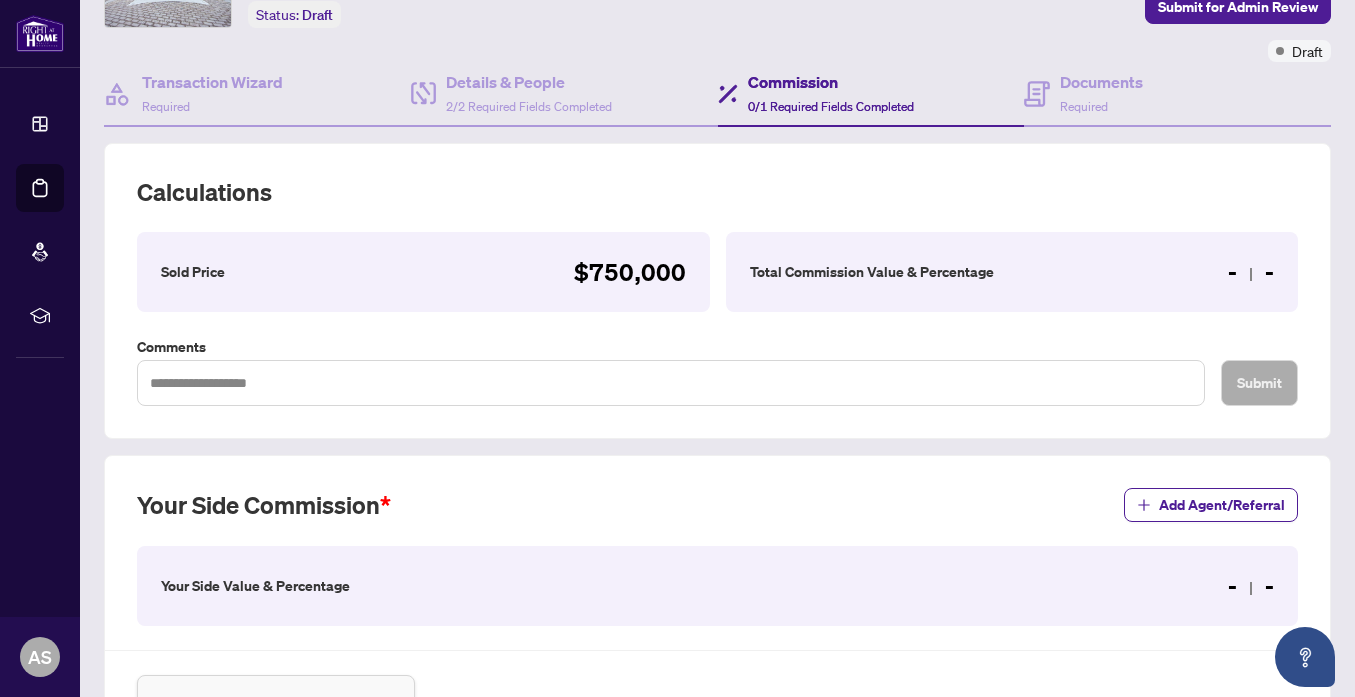scroll, scrollTop: 135, scrollLeft: 0, axis: vertical 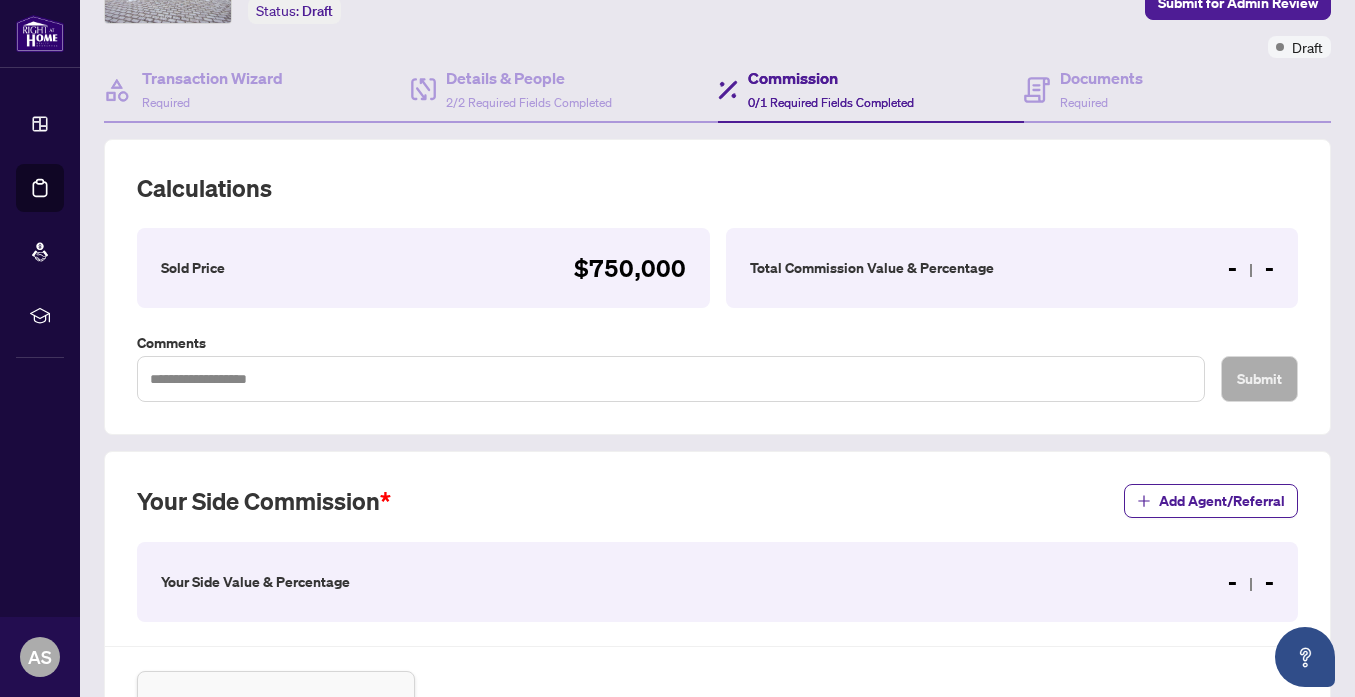 click on "Total Commission Value & Percentage -     -" at bounding box center (1012, 268) 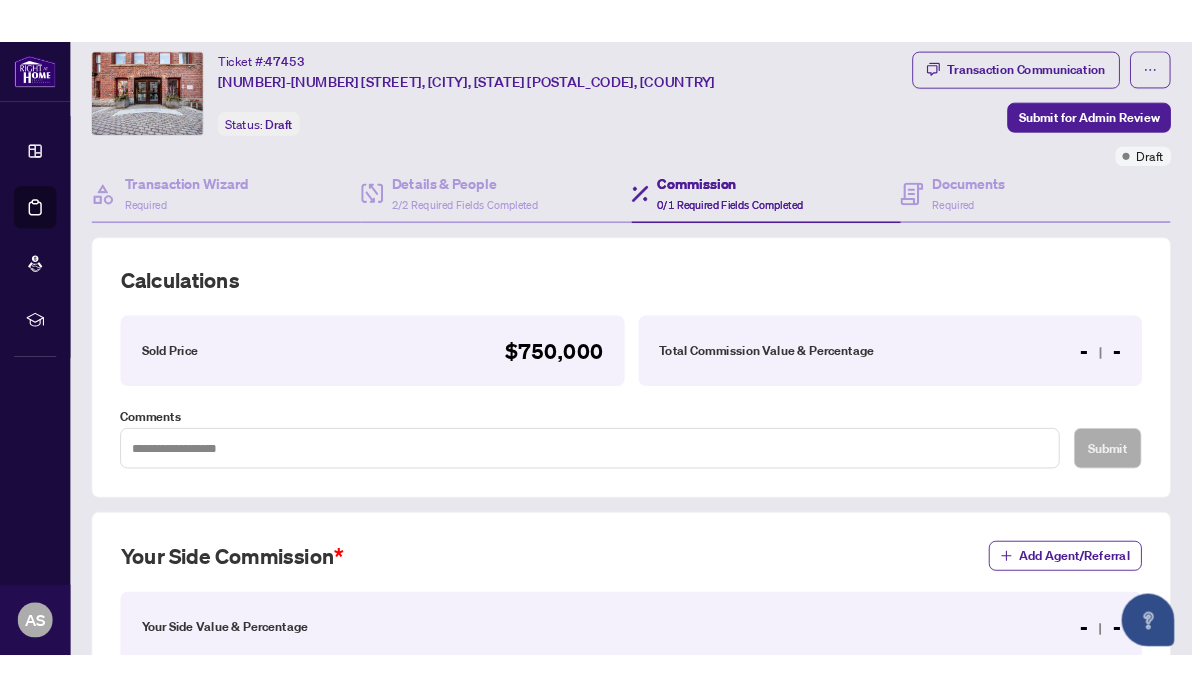 scroll, scrollTop: 26, scrollLeft: 0, axis: vertical 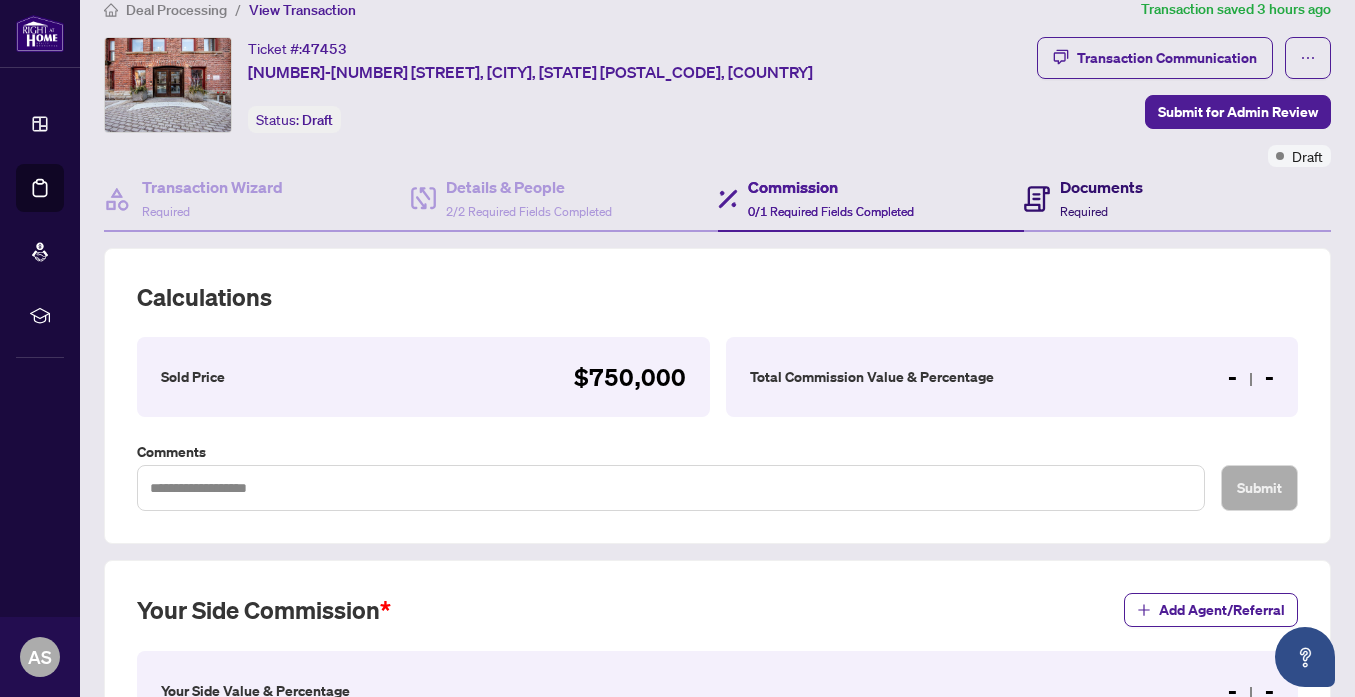 click on "Documents" at bounding box center (1101, 187) 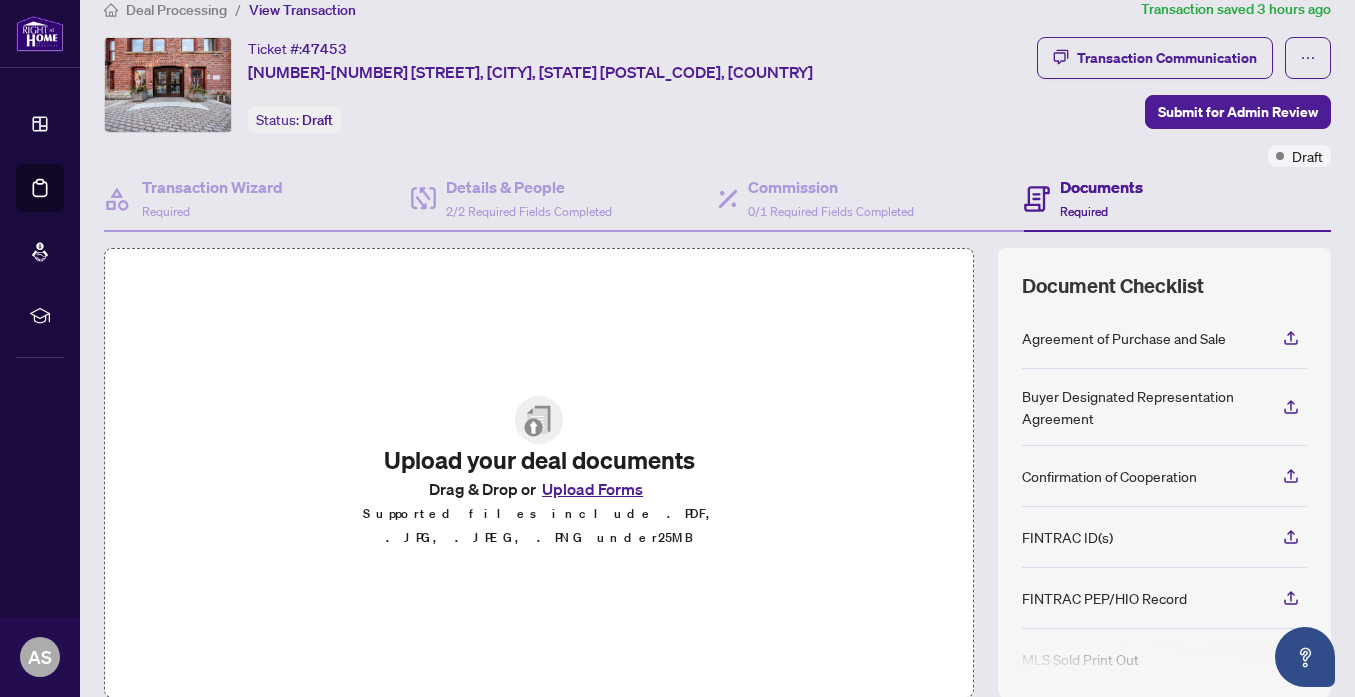 click on "Upload Forms" at bounding box center (592, 489) 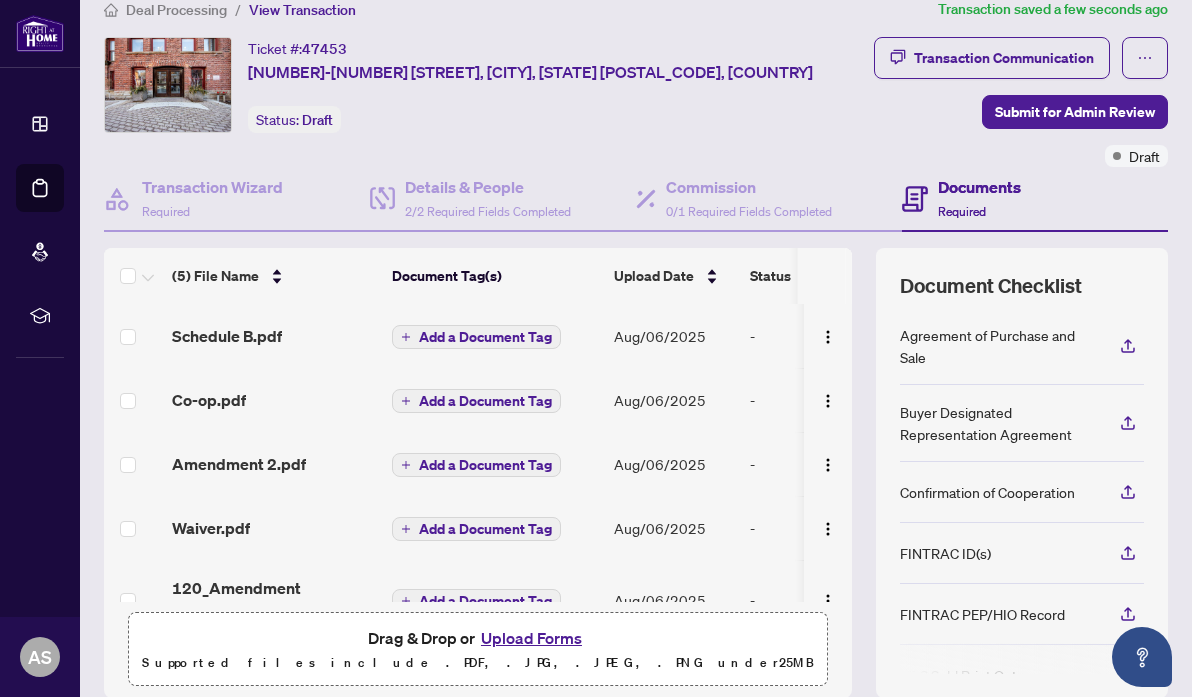scroll, scrollTop: 89, scrollLeft: 0, axis: vertical 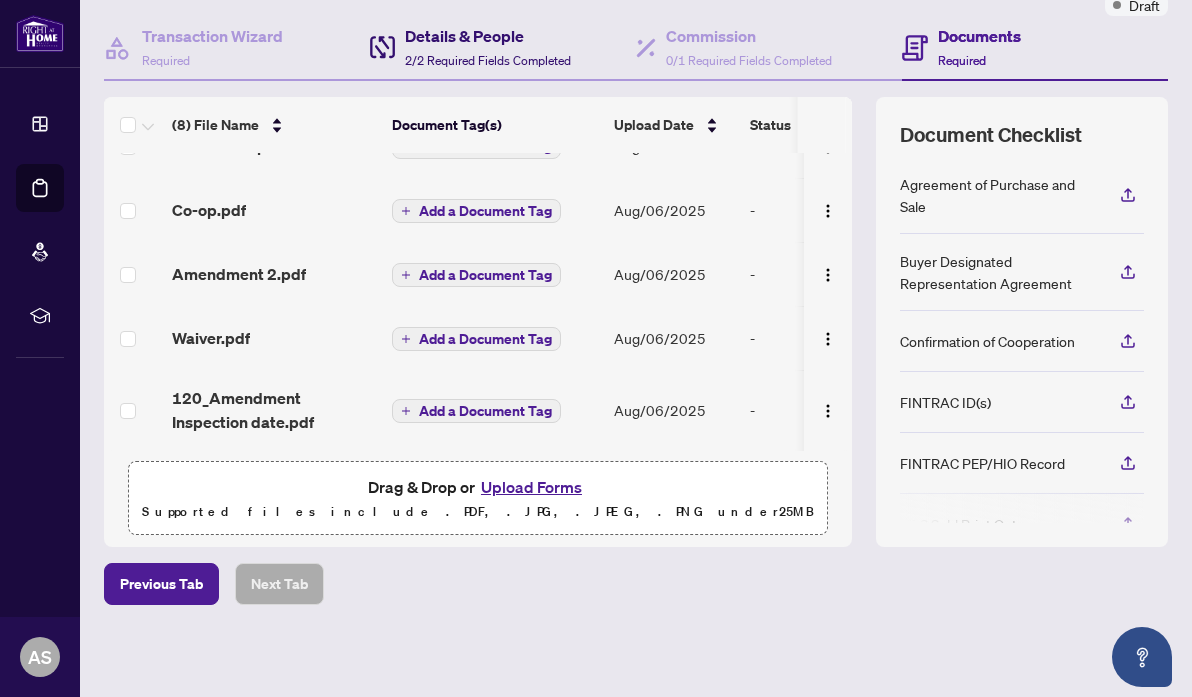 click on "Details & People" at bounding box center (488, 36) 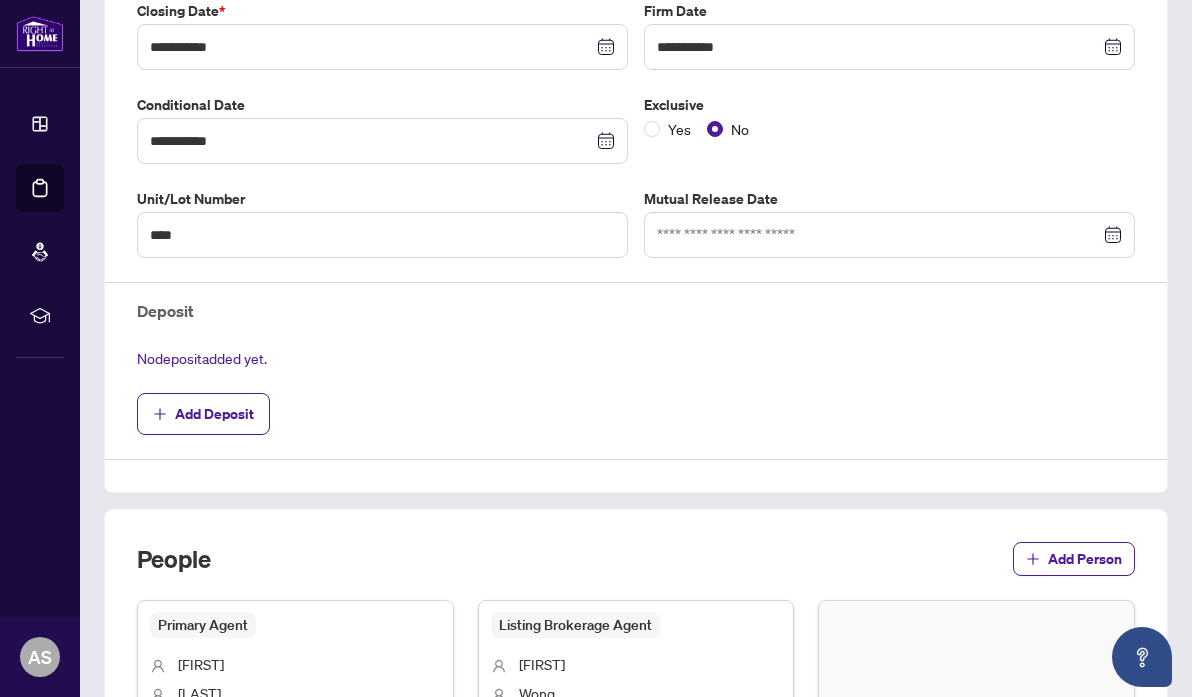 scroll, scrollTop: 458, scrollLeft: 0, axis: vertical 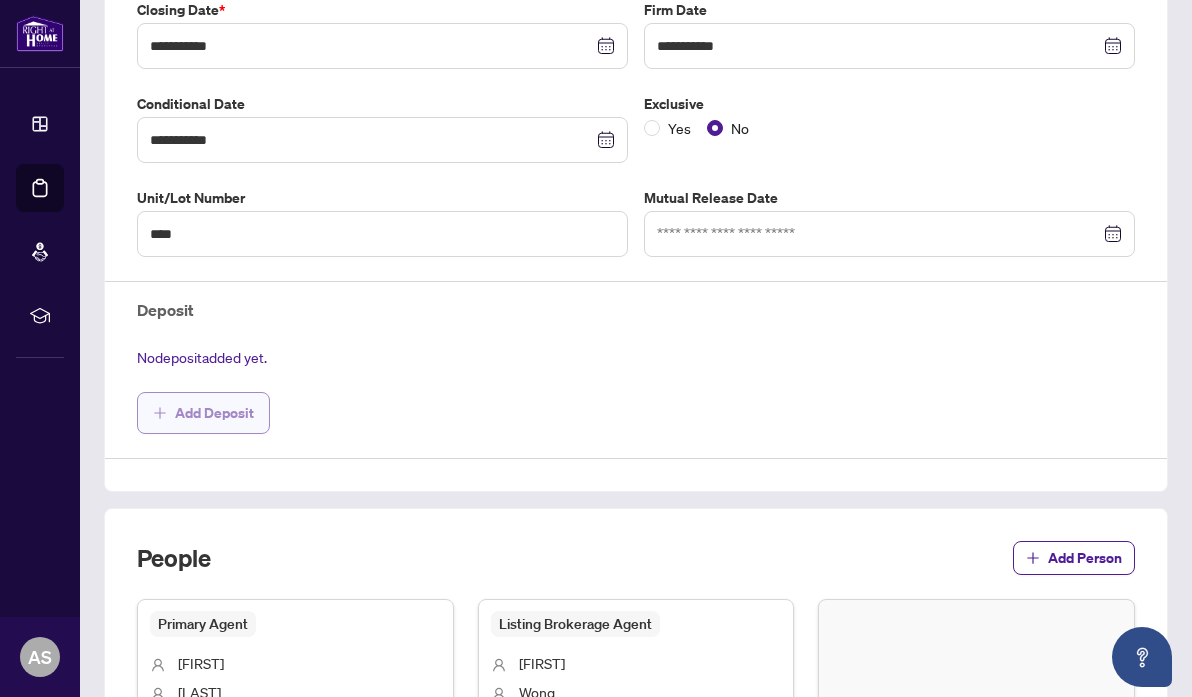 click on "Add Deposit" at bounding box center (203, 413) 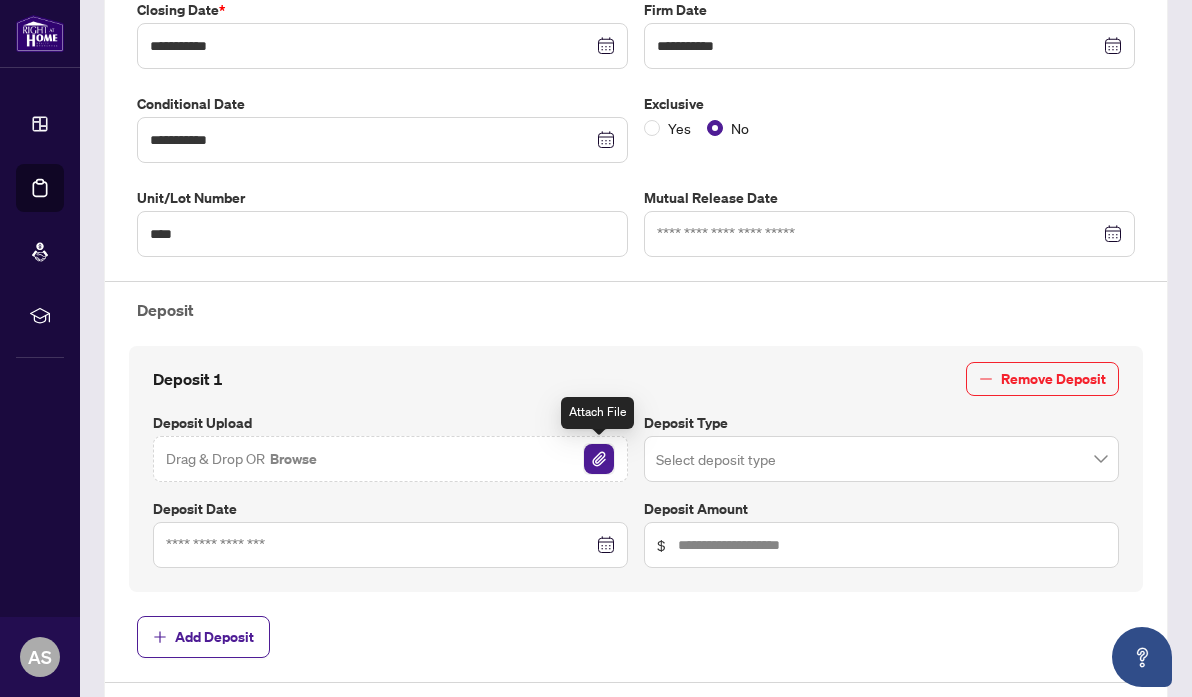 click at bounding box center [599, 459] 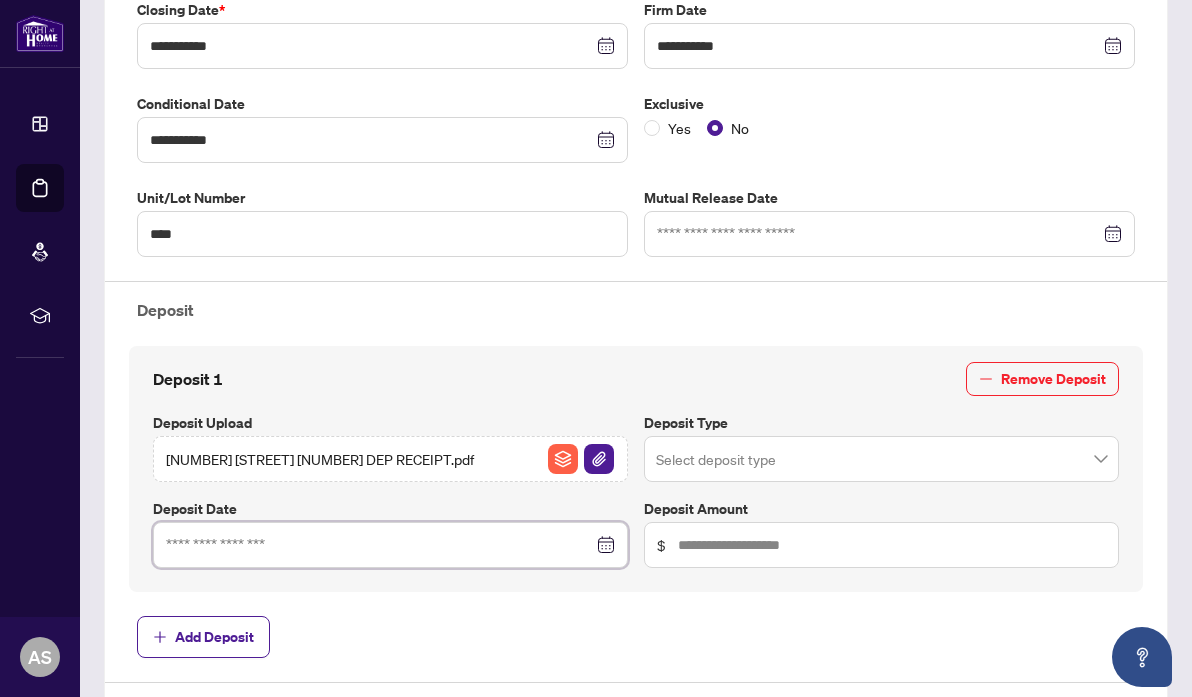 click at bounding box center (379, 545) 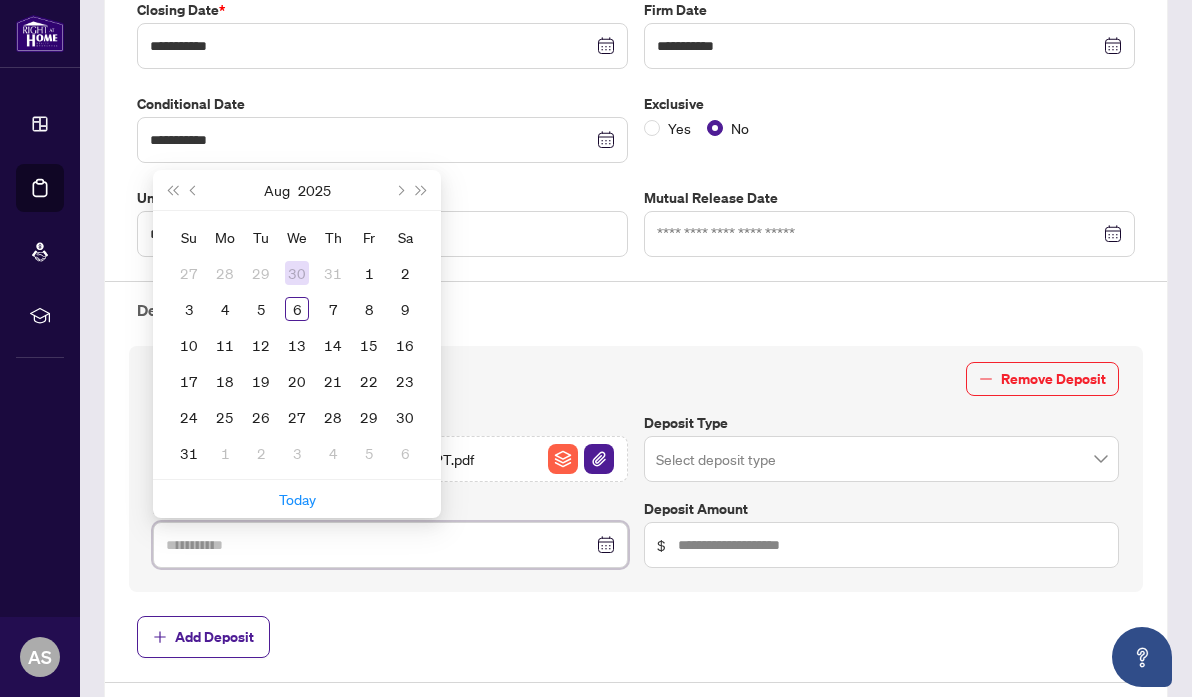 type on "**********" 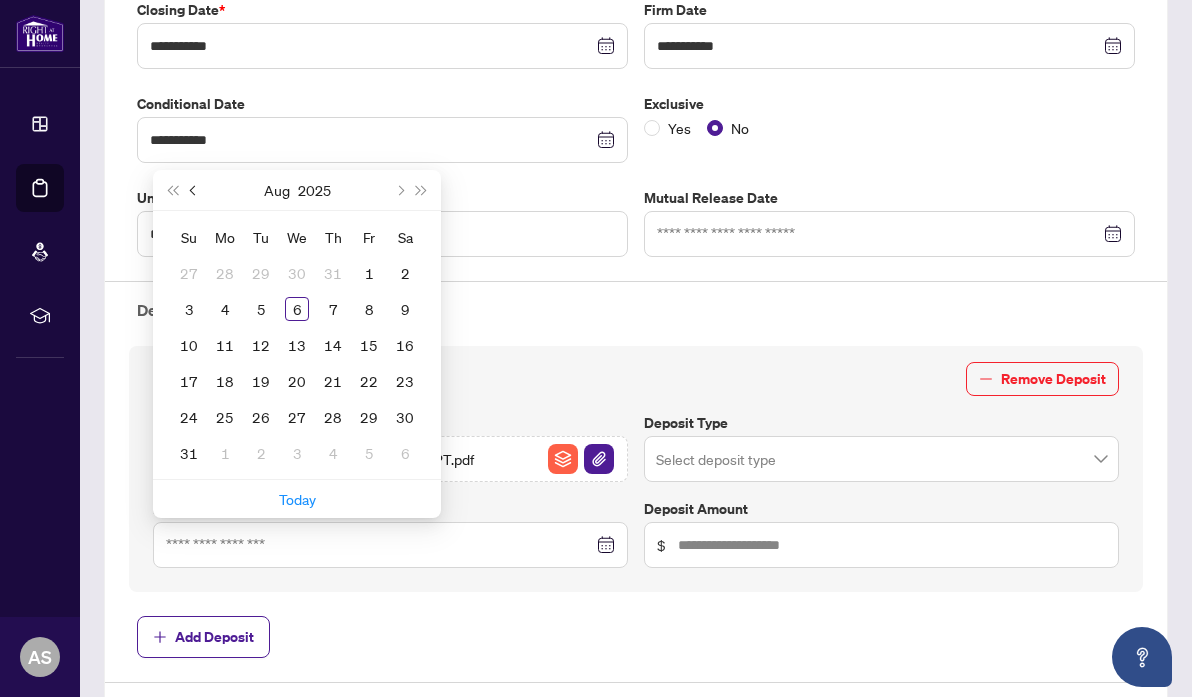 click at bounding box center (194, 190) 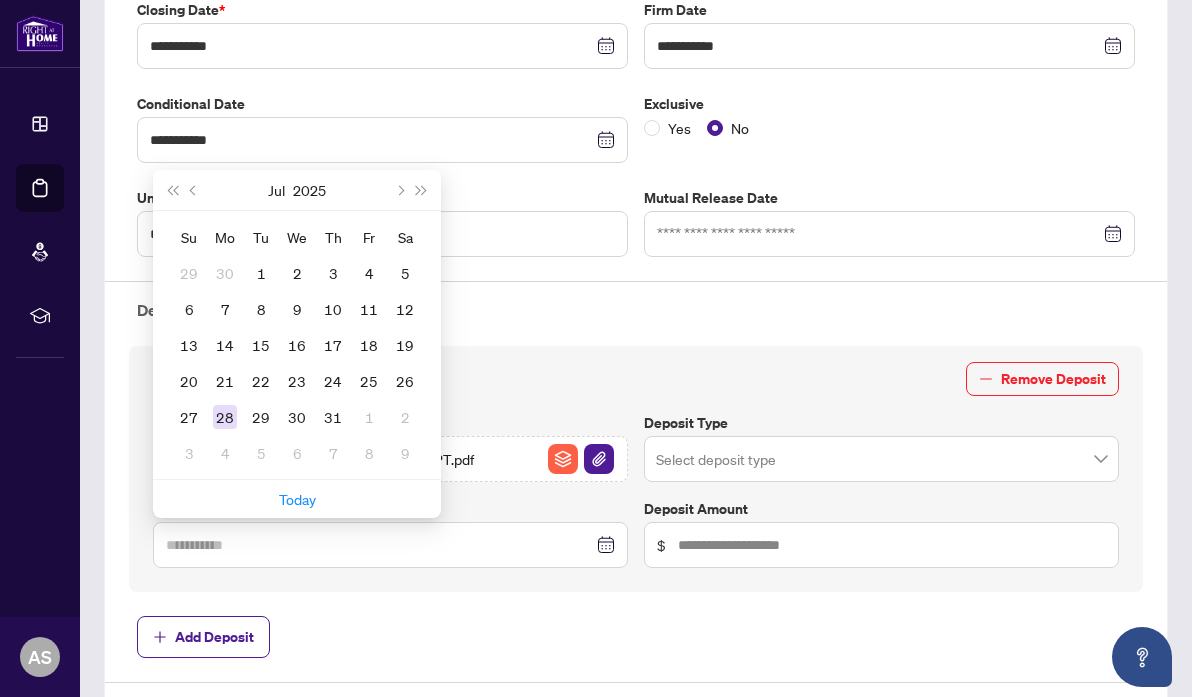 type on "**********" 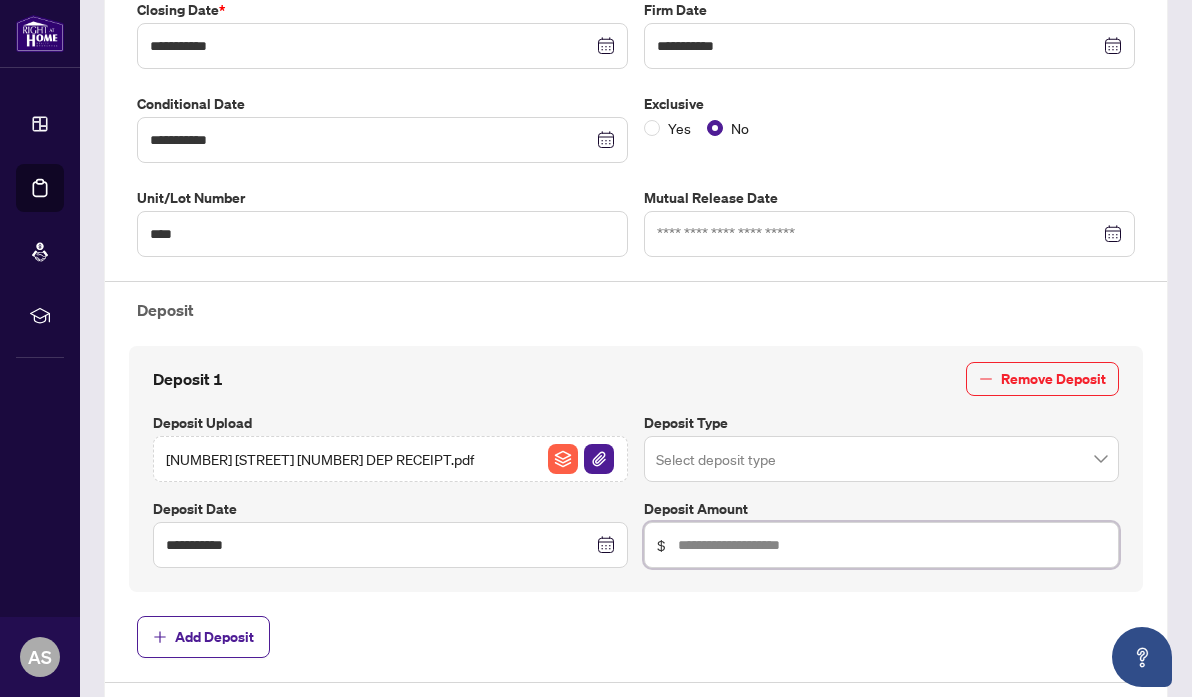 click at bounding box center (892, 545) 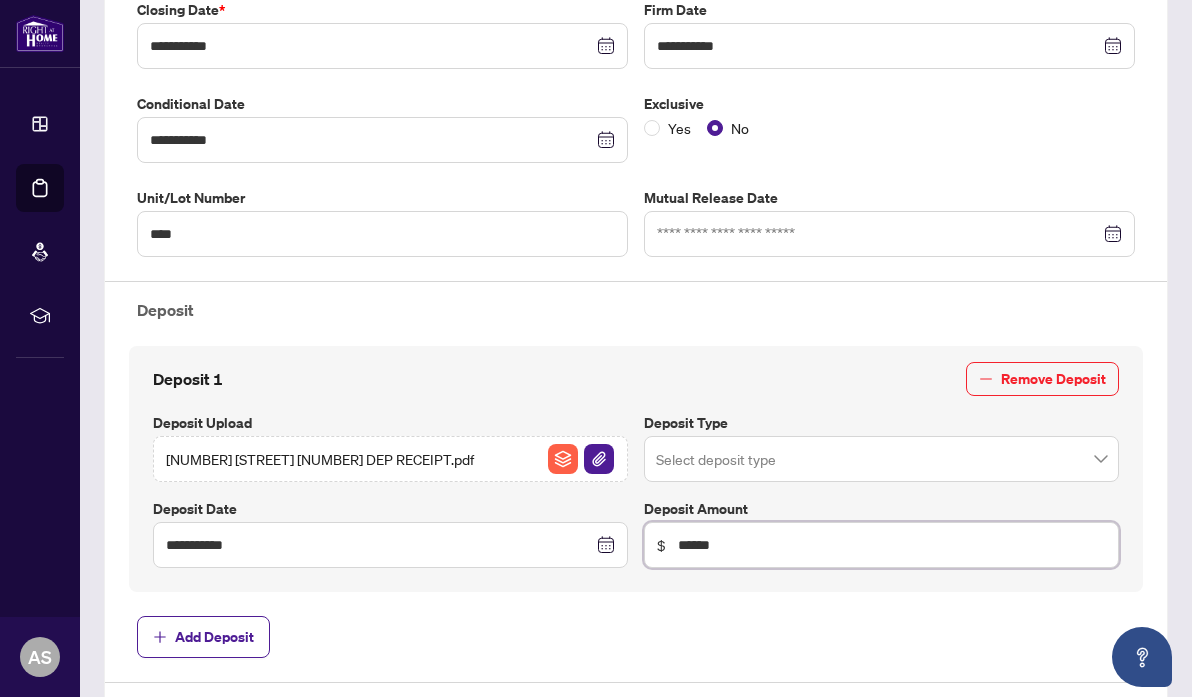 type on "******" 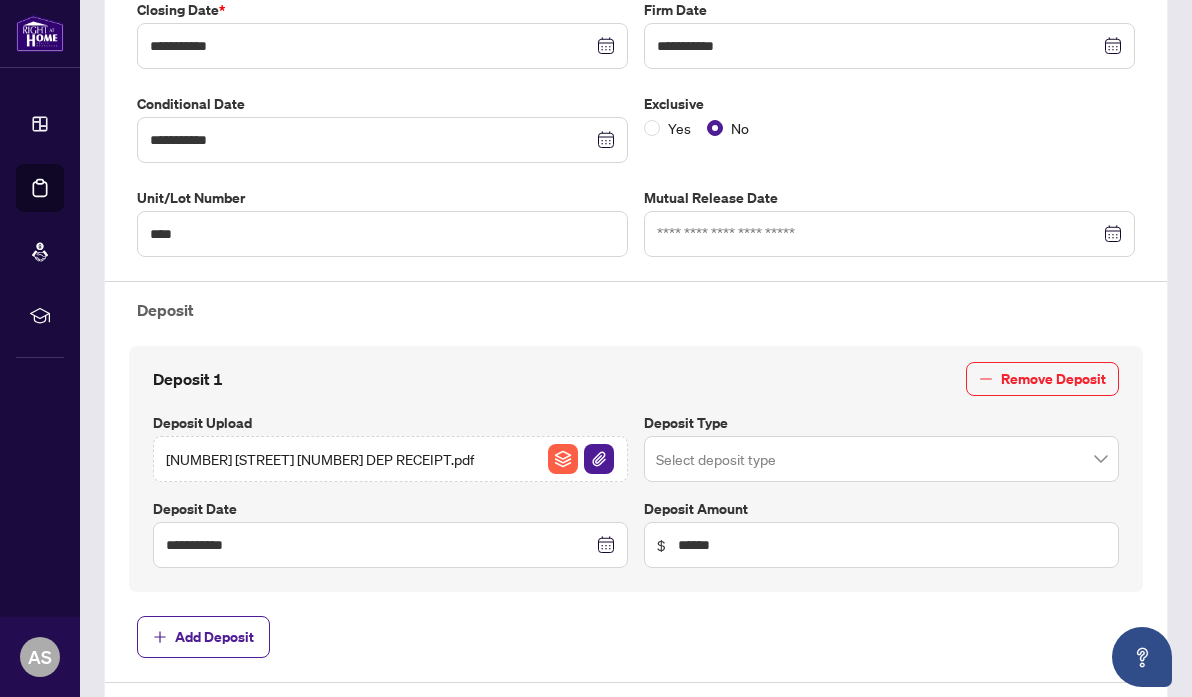 click at bounding box center [881, 459] 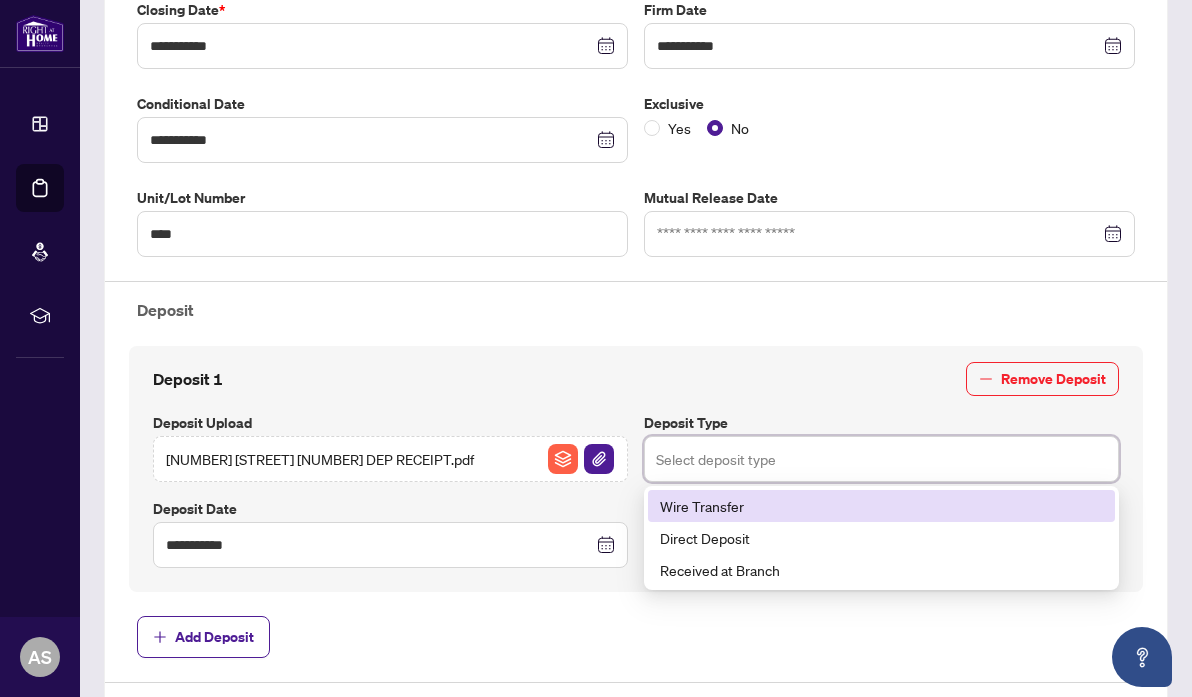 click on "Wire Transfer" at bounding box center (881, 506) 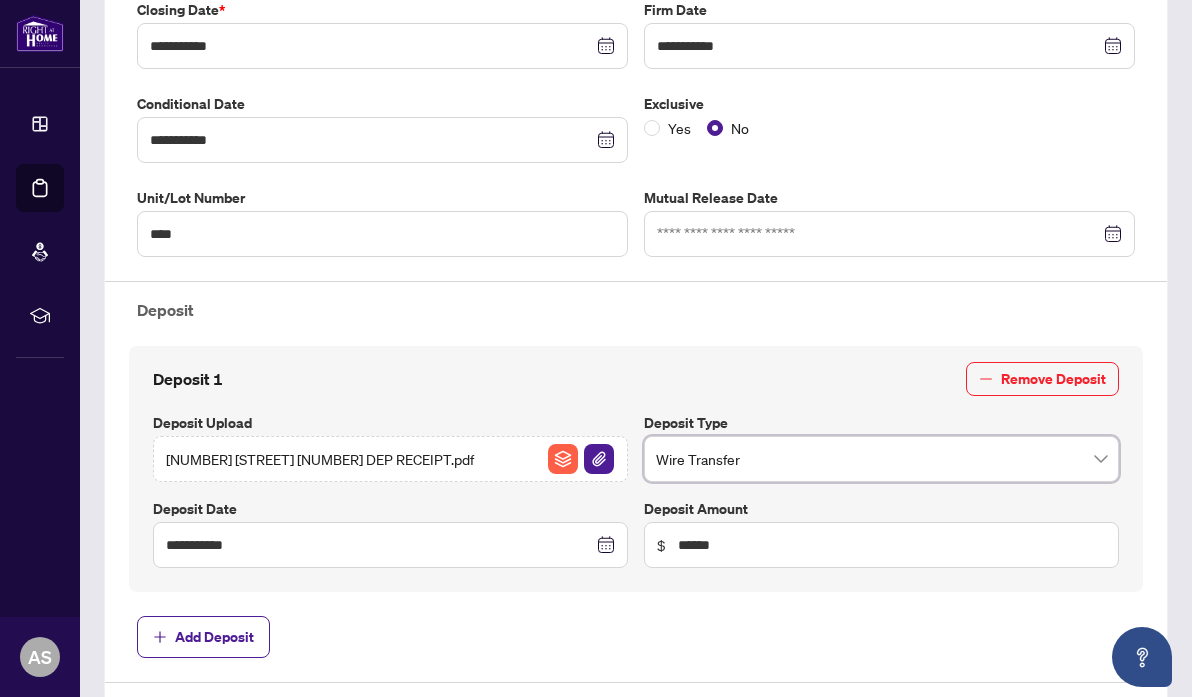 click on "Add Deposit" at bounding box center [636, 637] 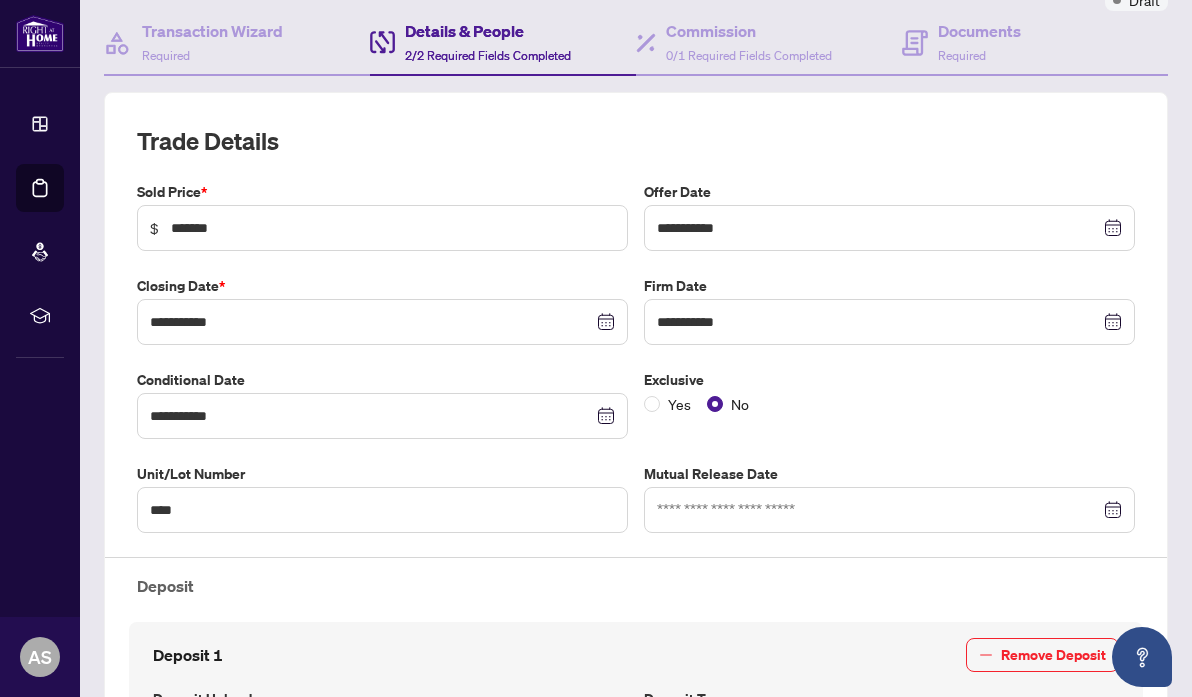 scroll, scrollTop: 0, scrollLeft: 0, axis: both 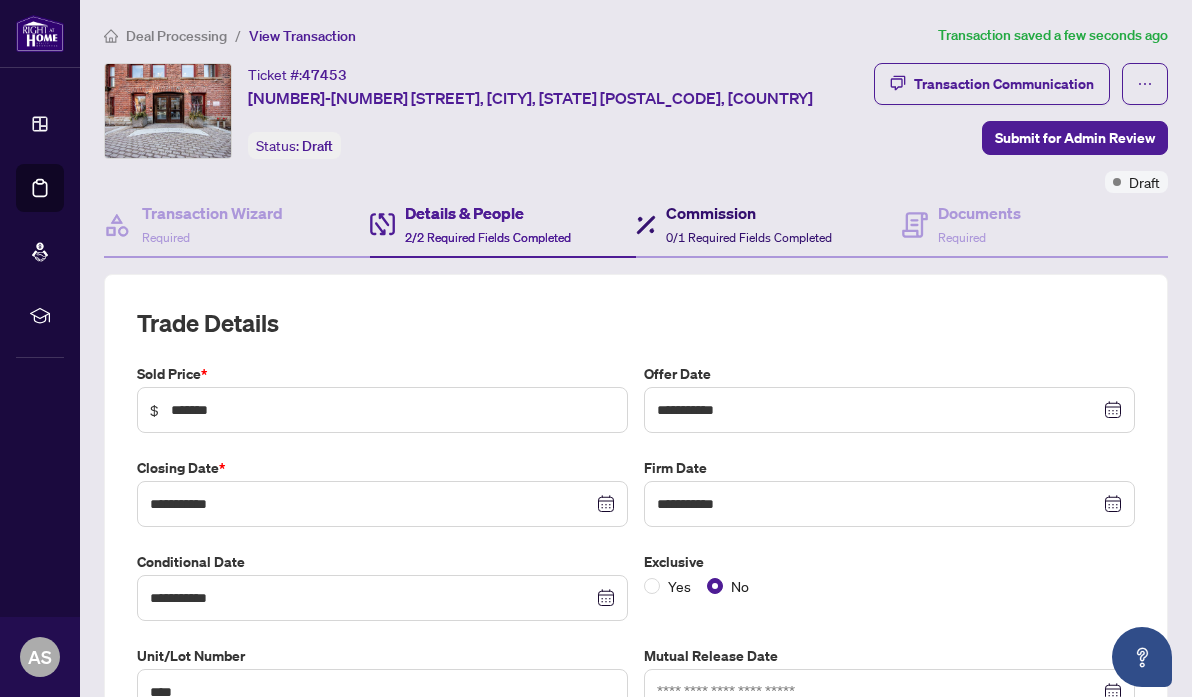 click on "Commission" at bounding box center (749, 213) 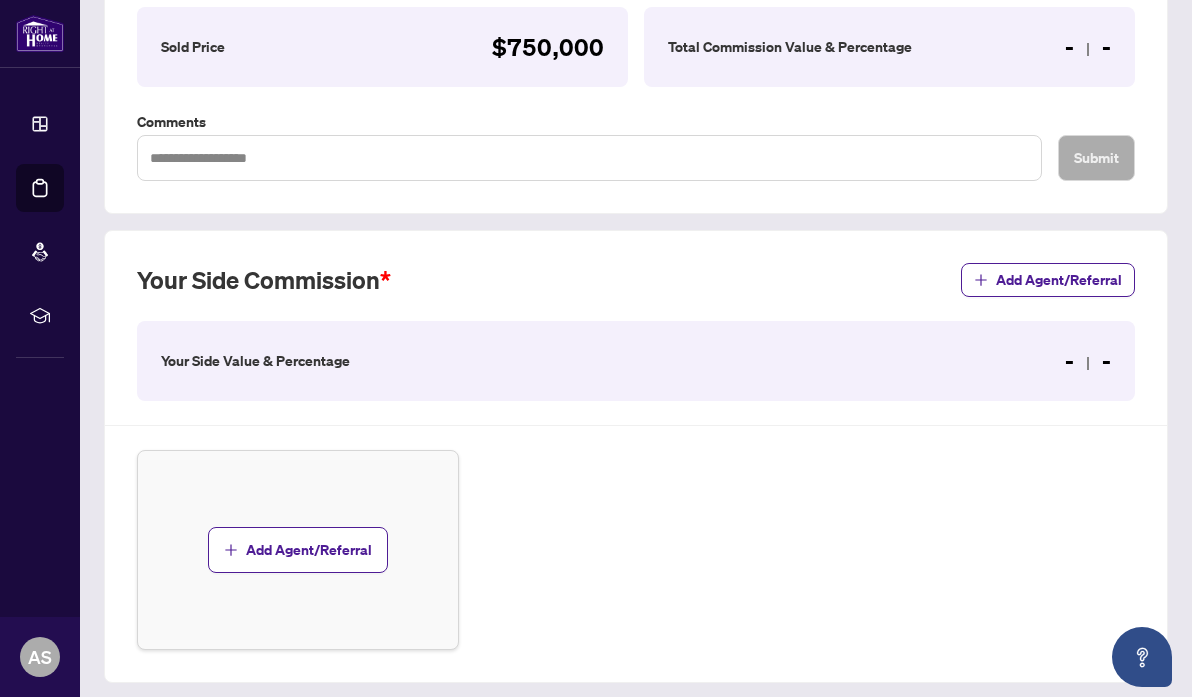 scroll, scrollTop: 492, scrollLeft: 0, axis: vertical 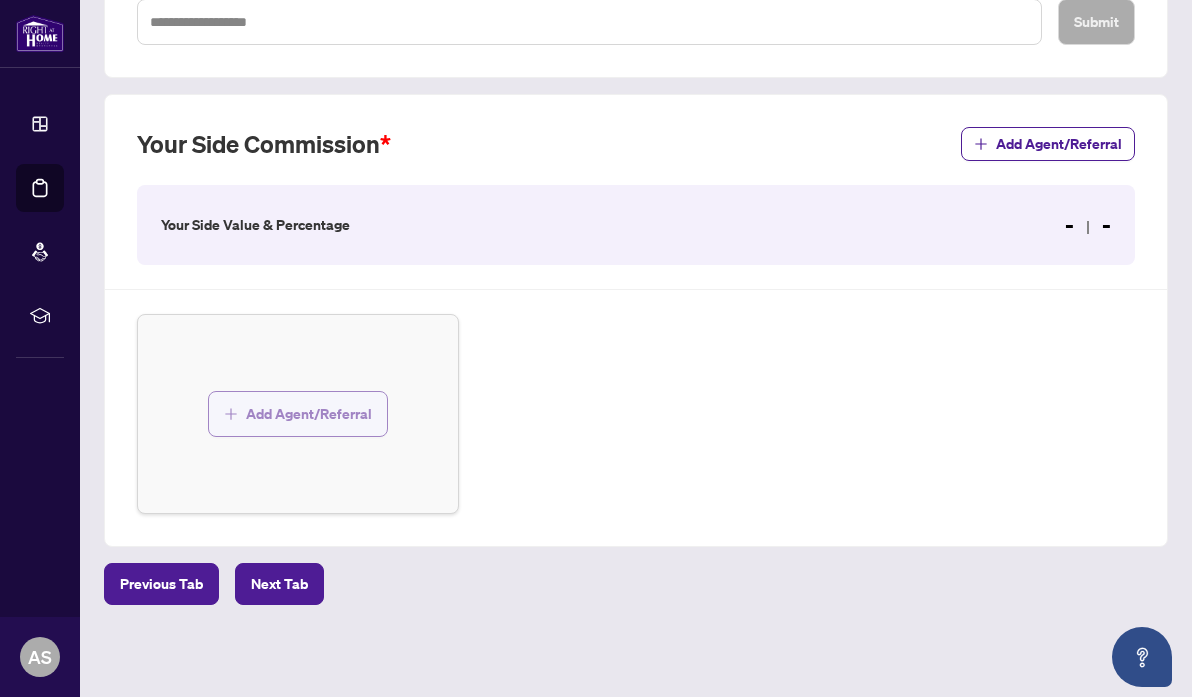 click on "Add Agent/Referral" at bounding box center (309, 414) 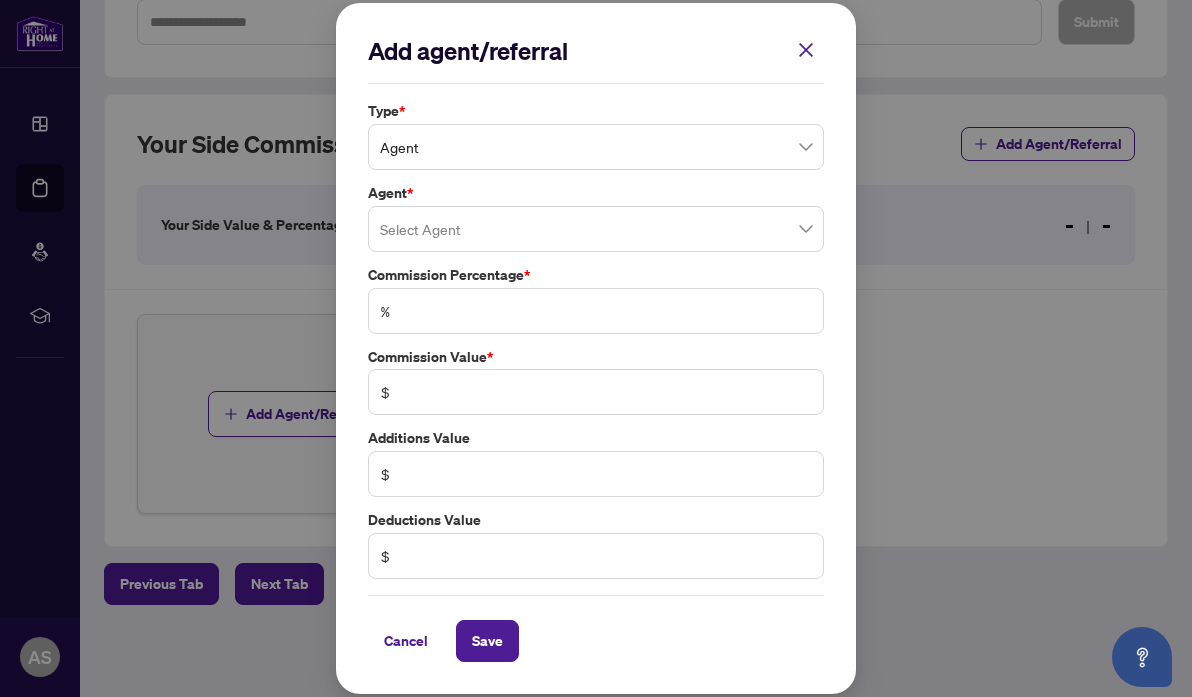 click on "Agent" at bounding box center [596, 147] 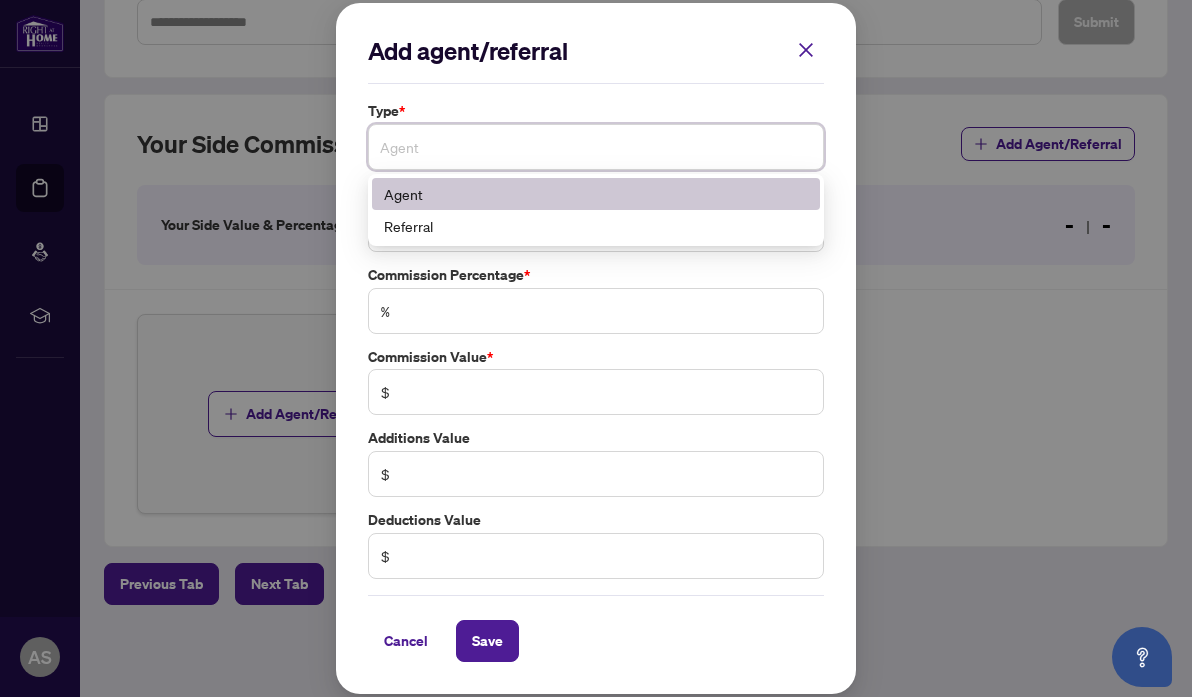 click on "Agent" at bounding box center (596, 147) 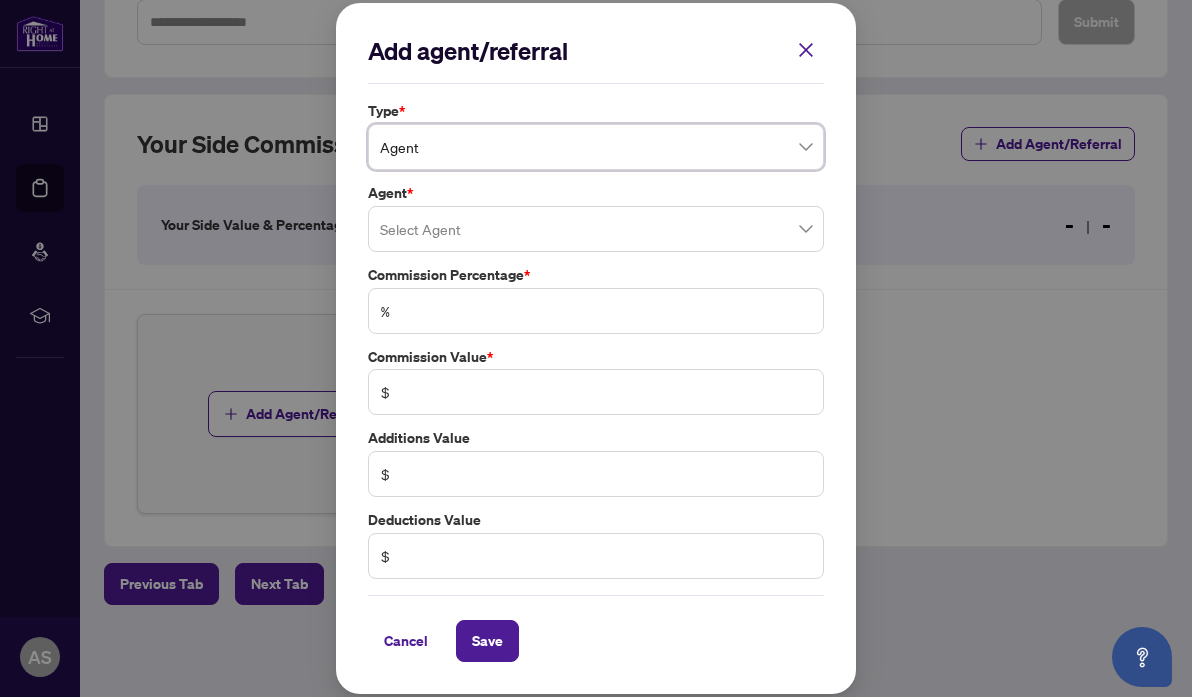 click at bounding box center [596, 229] 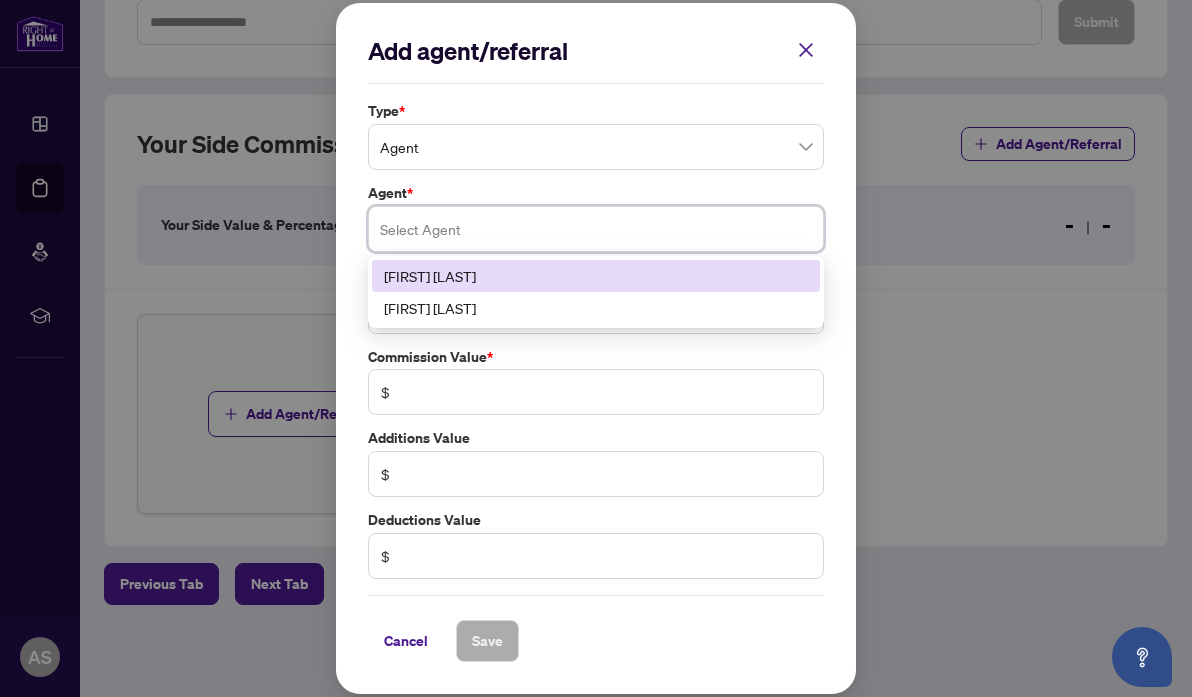 click on "[FIRST] [LAST]" at bounding box center (596, 276) 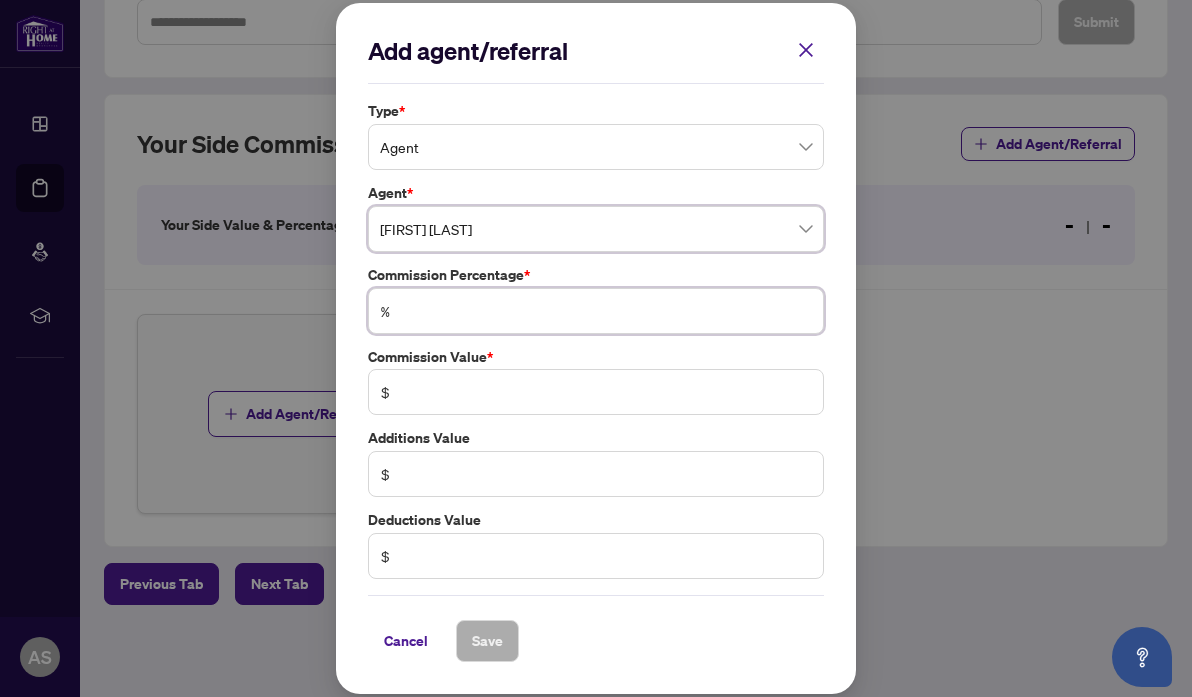 click at bounding box center (606, 311) 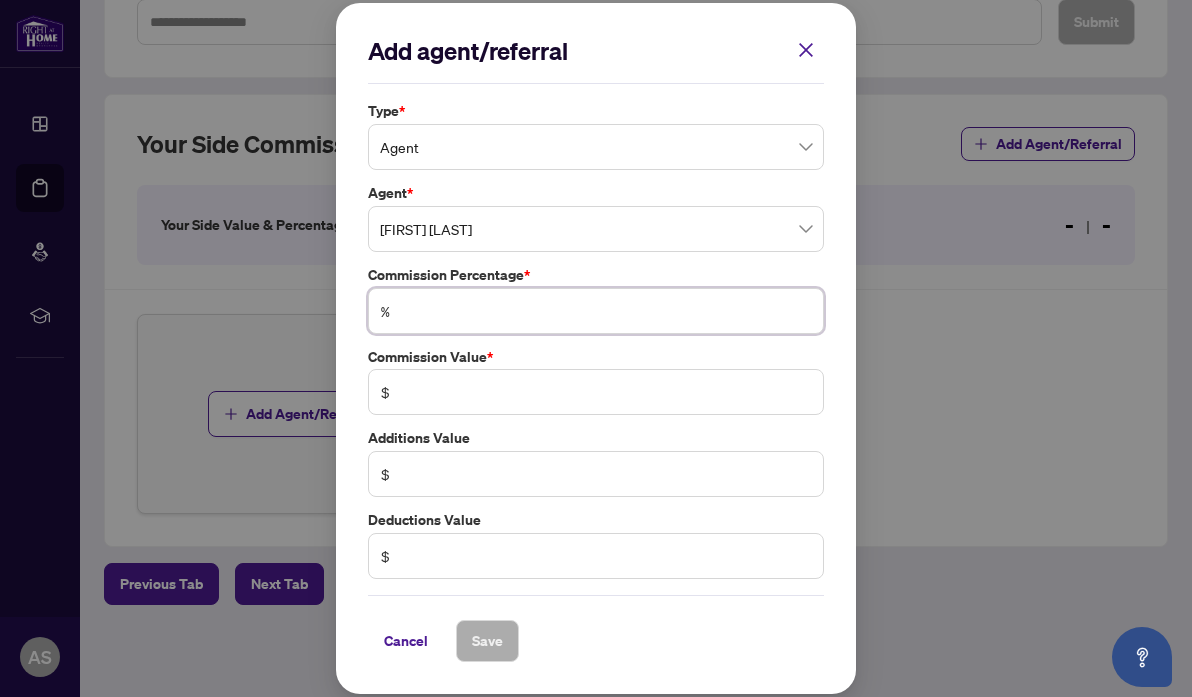 type on "*" 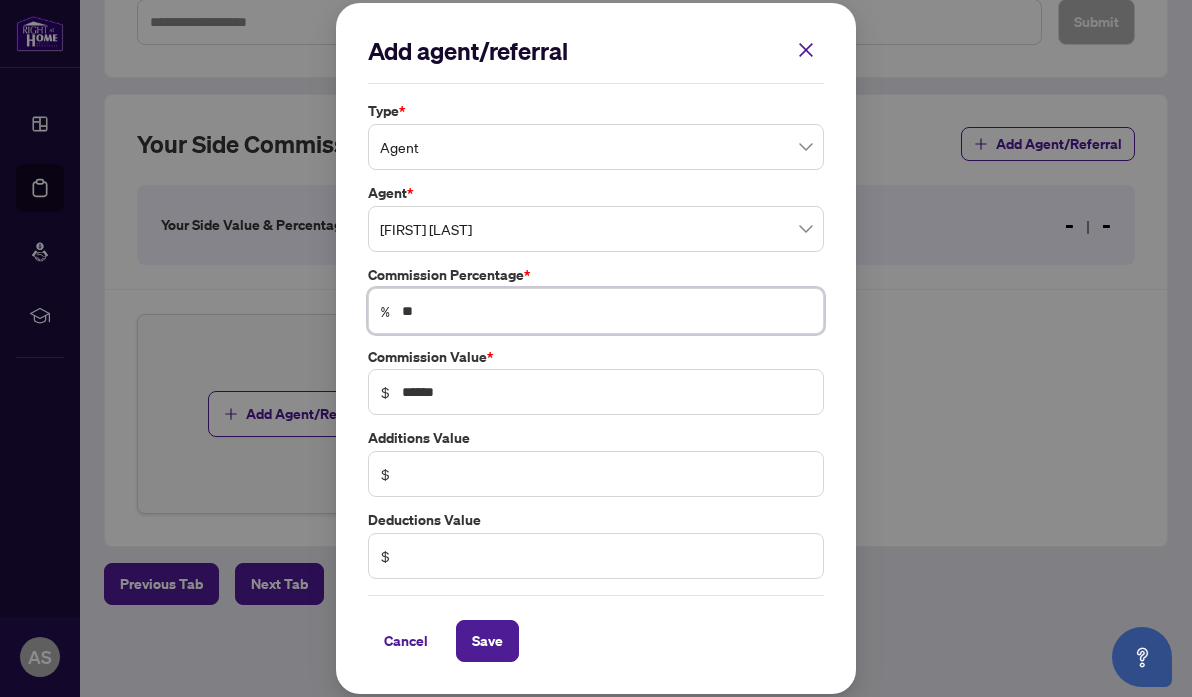 type on "***" 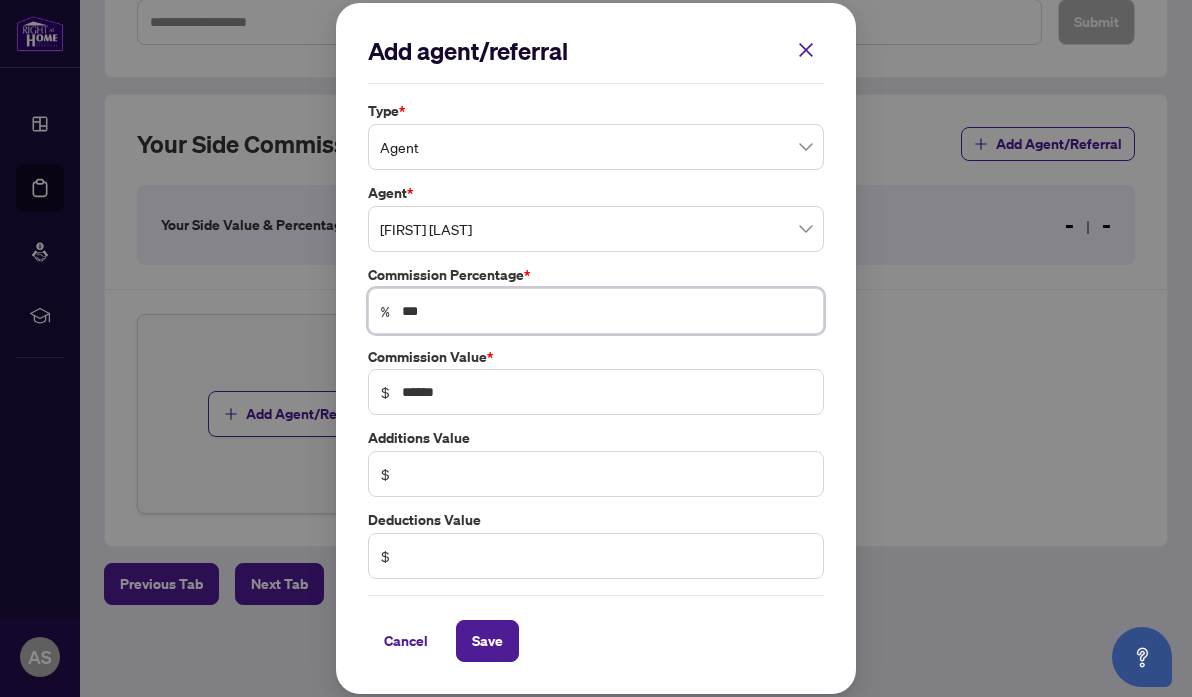 type on "***" 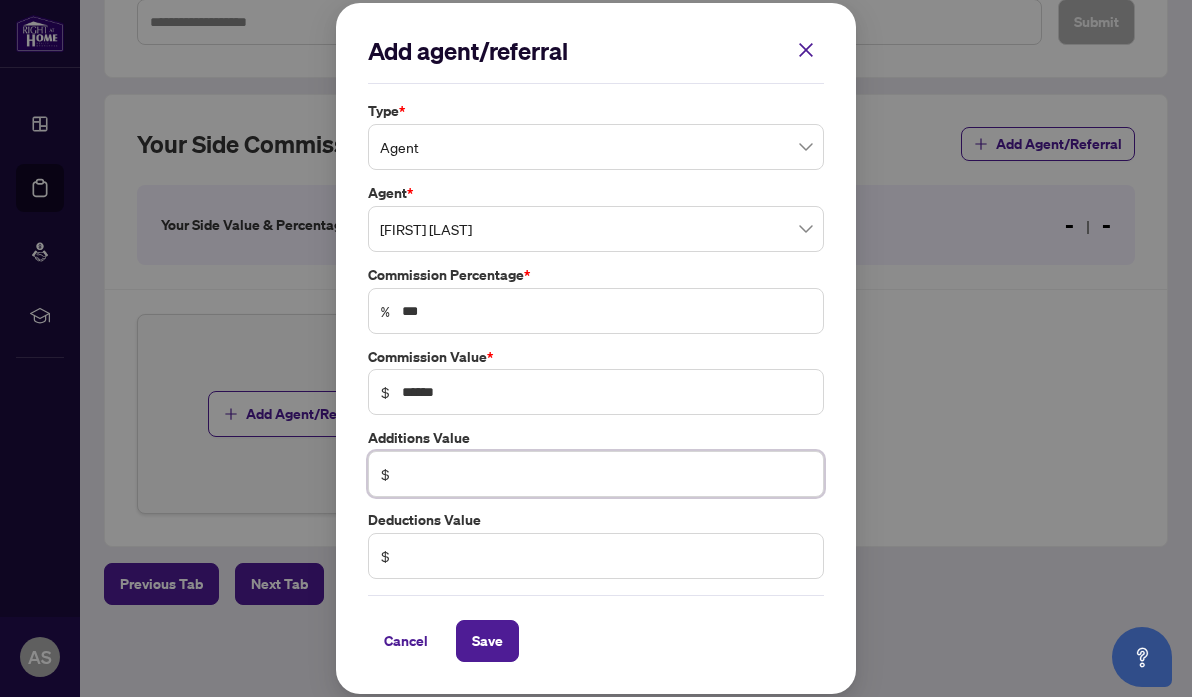 click at bounding box center [606, 474] 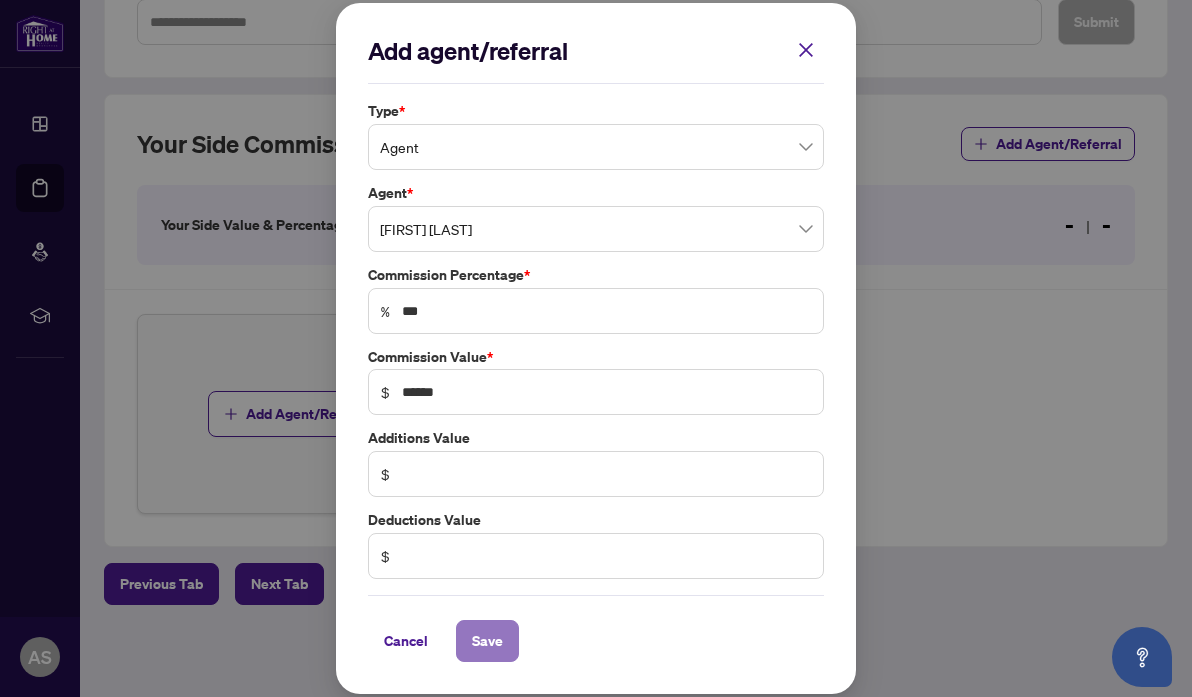click on "Save" at bounding box center [487, 641] 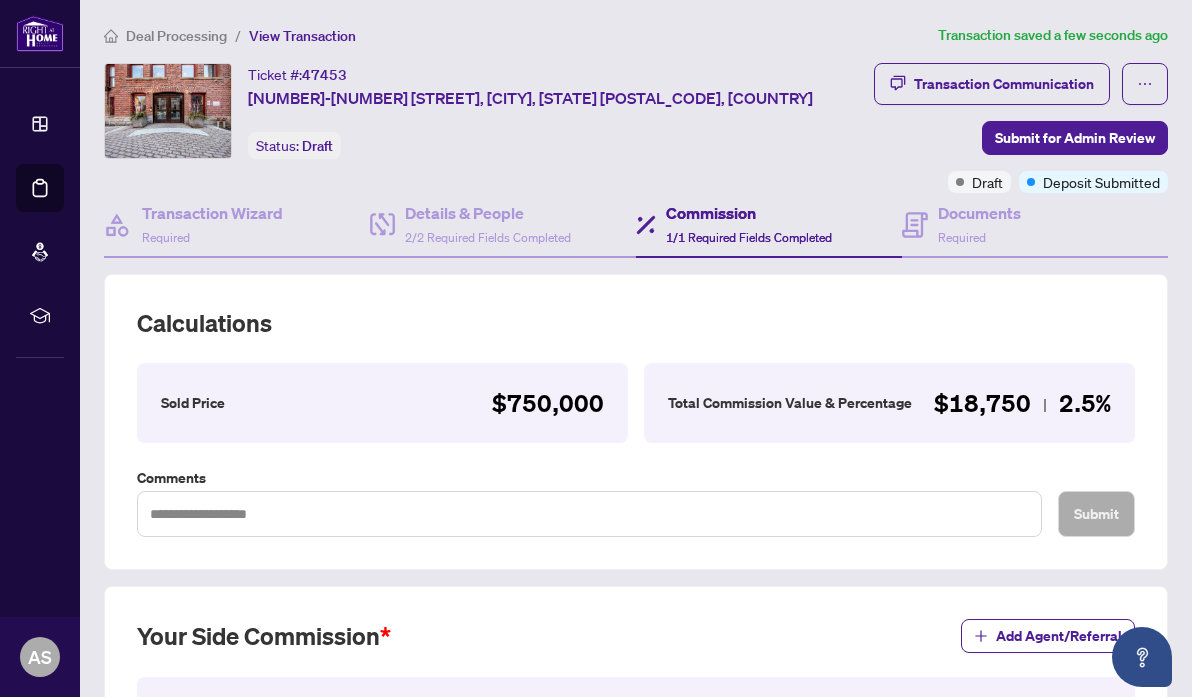 scroll, scrollTop: 39, scrollLeft: 0, axis: vertical 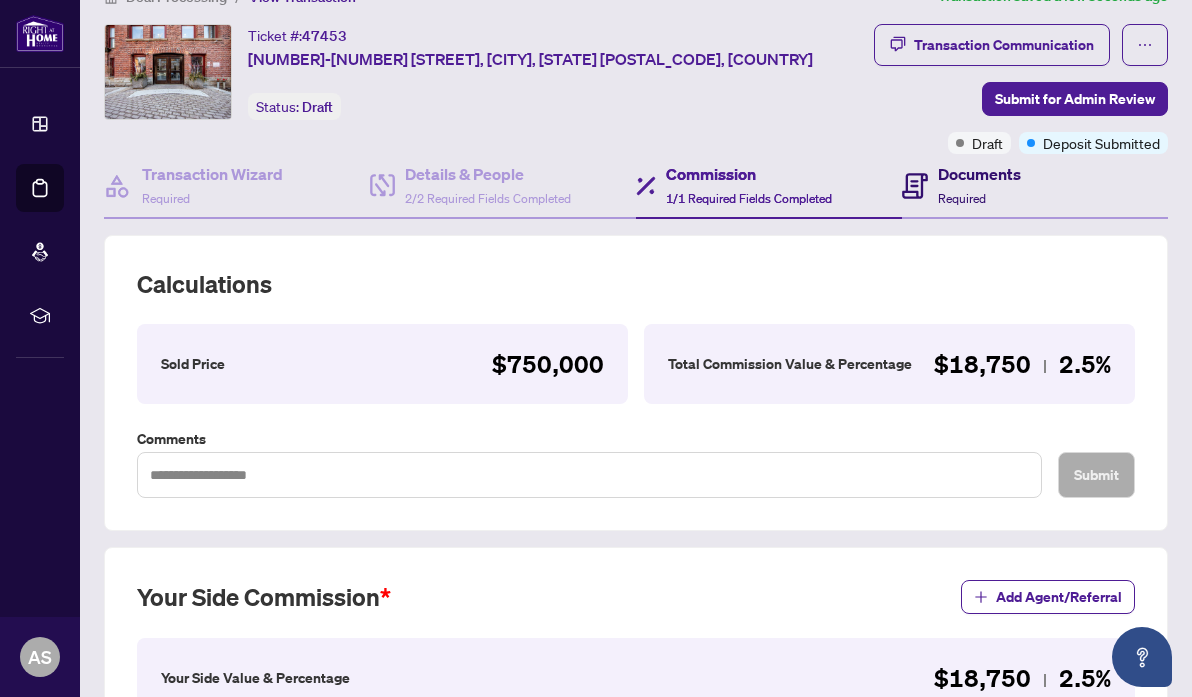 click on "Documents" at bounding box center (979, 174) 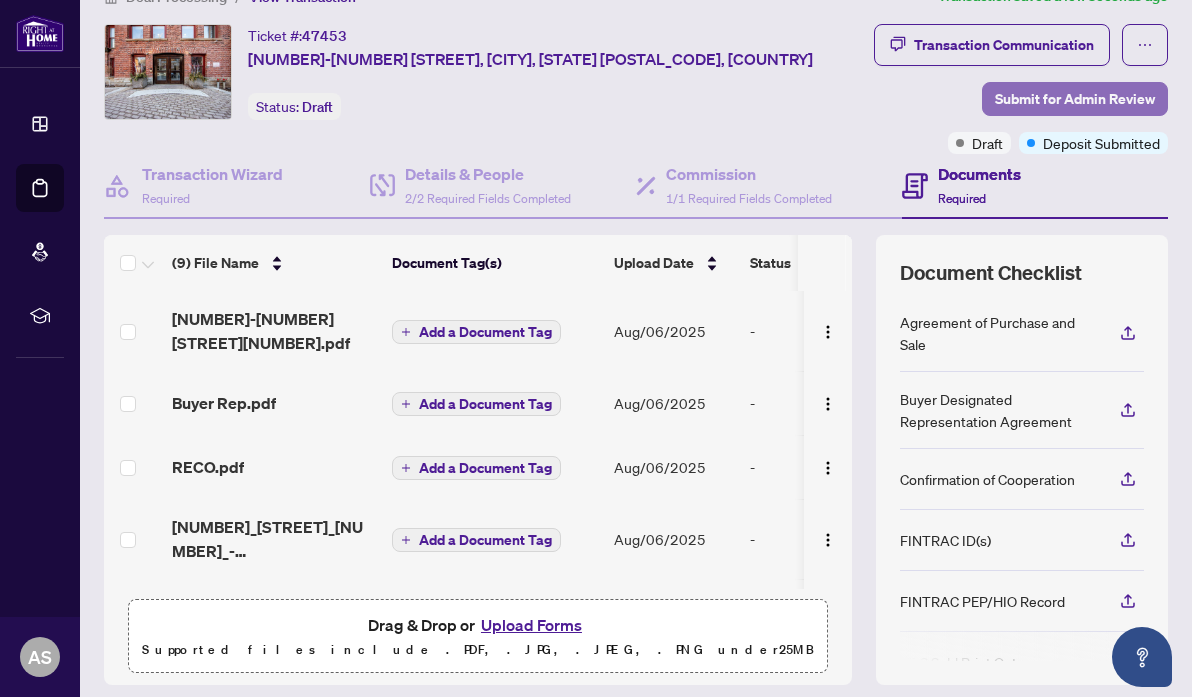 click on "Submit for Admin Review" at bounding box center (1075, 99) 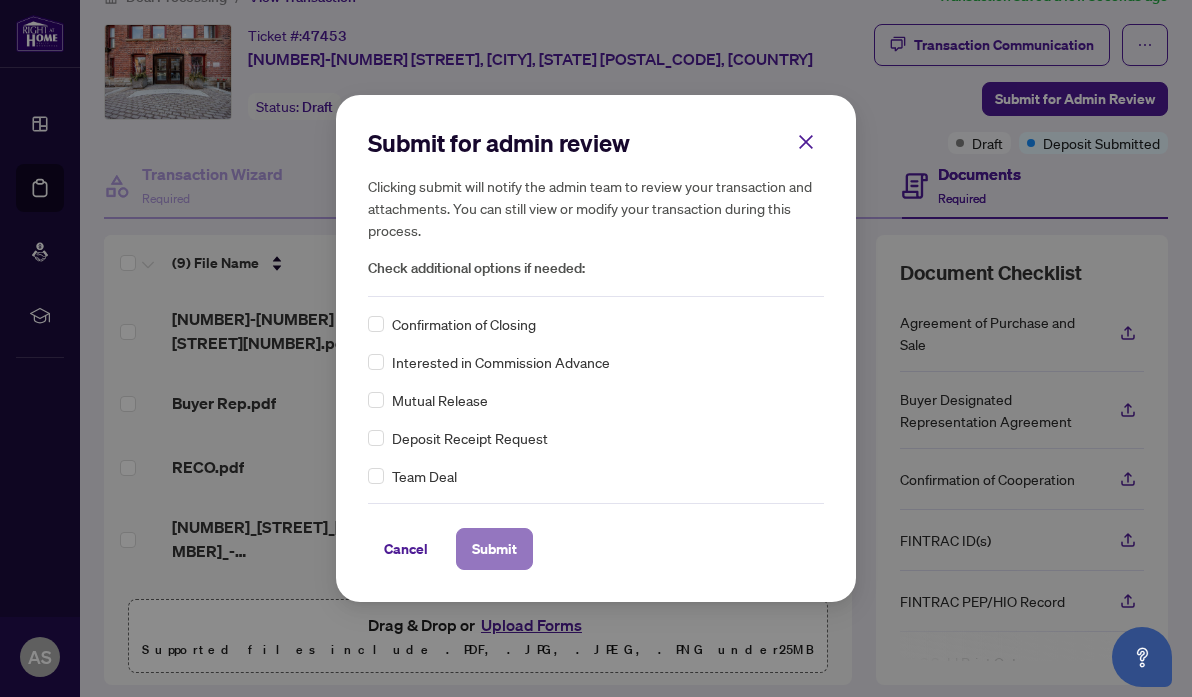 click on "Submit" at bounding box center (494, 549) 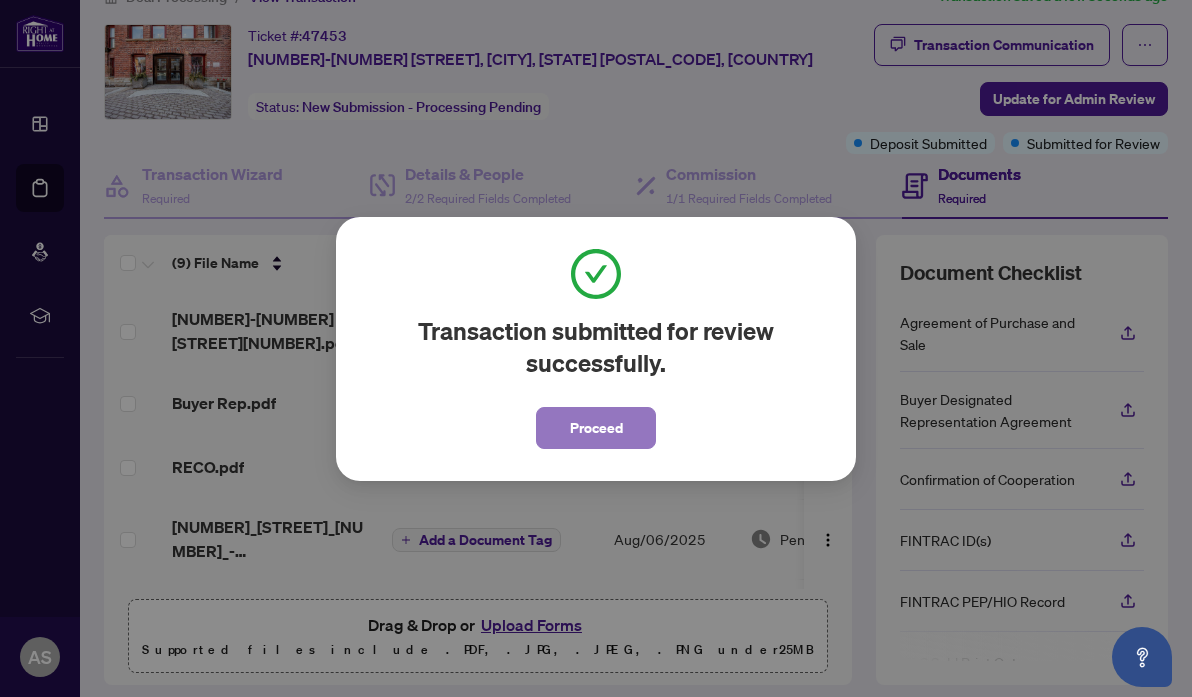 click on "Proceed" at bounding box center (596, 428) 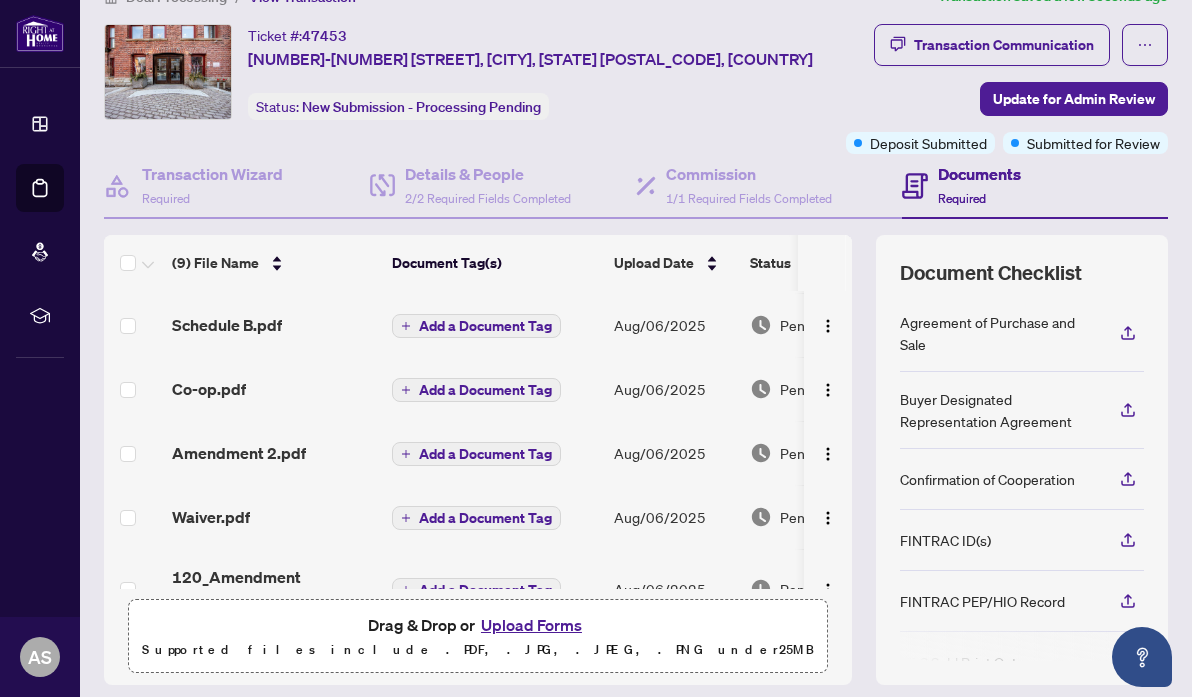 scroll, scrollTop: 333, scrollLeft: 0, axis: vertical 